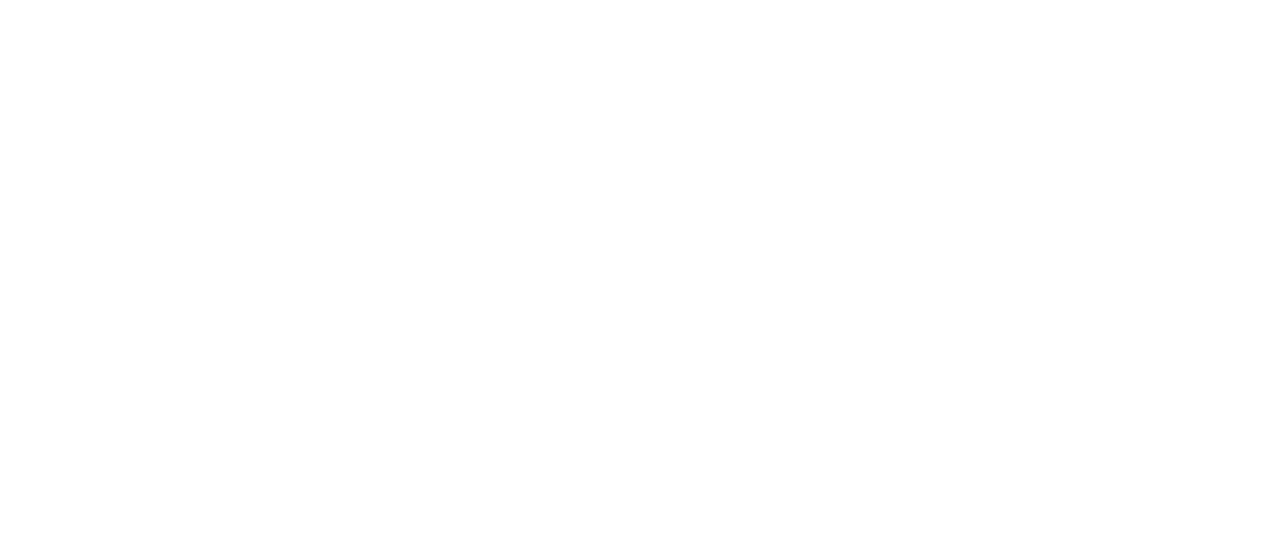 scroll, scrollTop: 0, scrollLeft: 0, axis: both 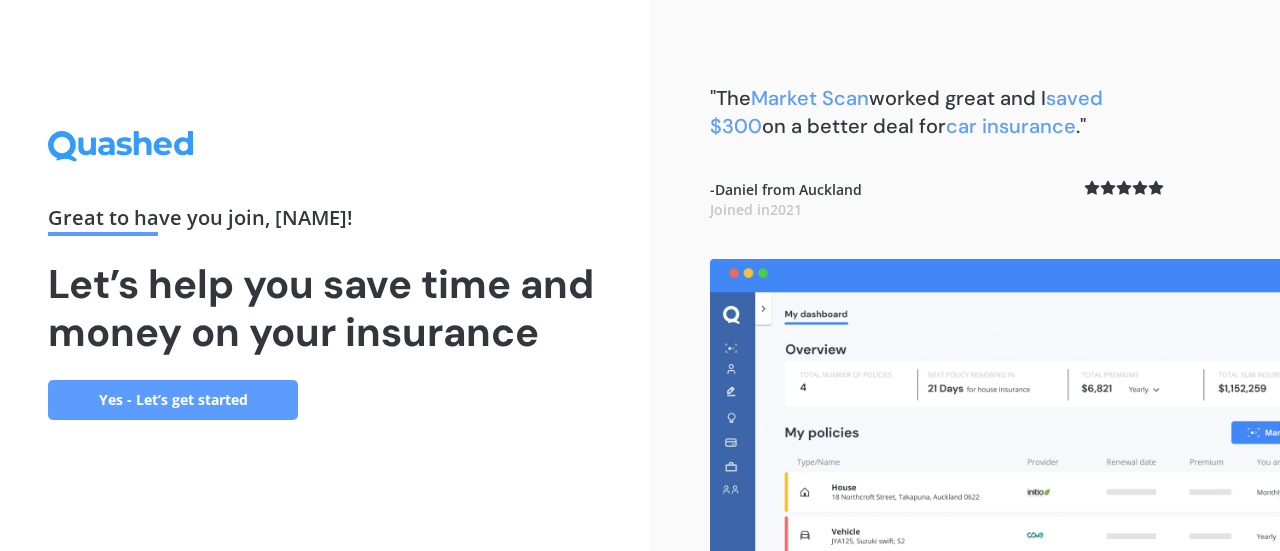 click on "Yes - Let’s get started" at bounding box center (173, 400) 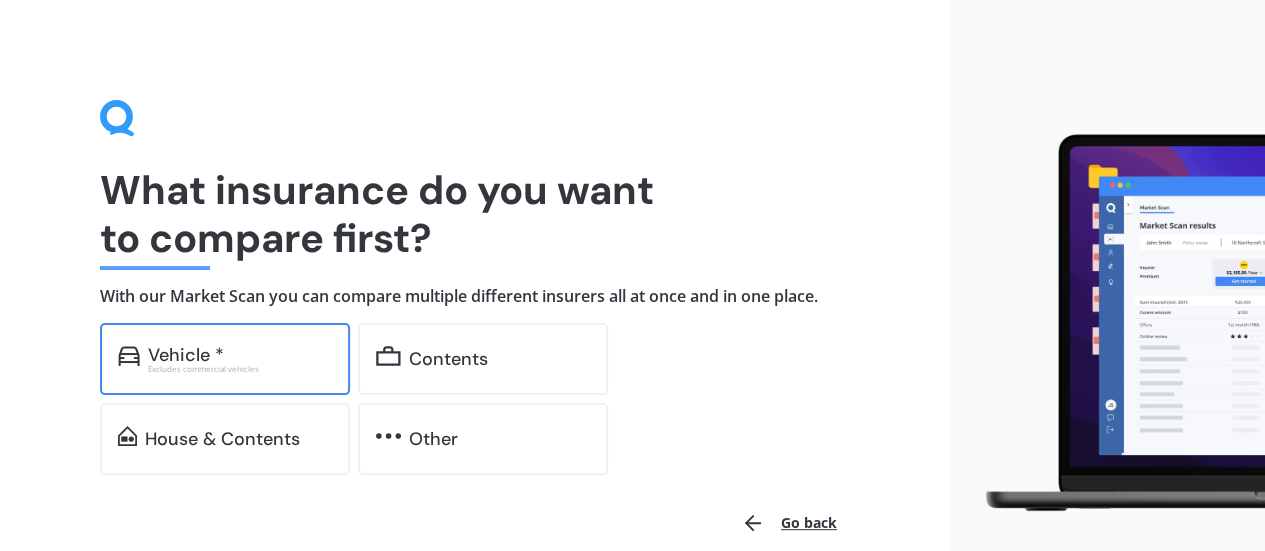 click on "Vehicle * Excludes commercial vehicles" at bounding box center (225, 359) 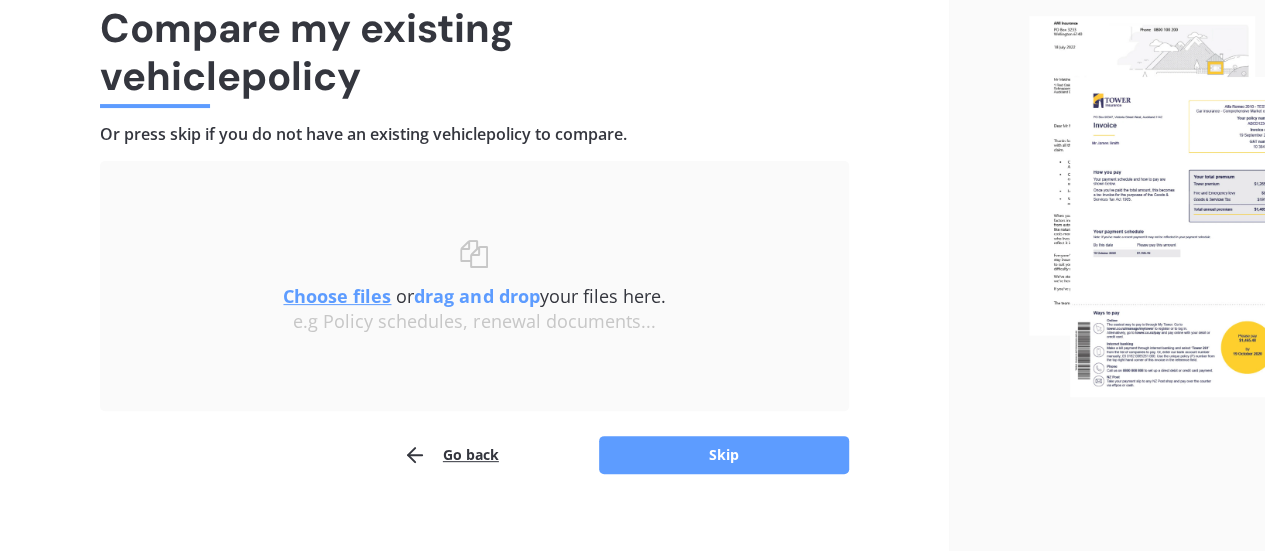 scroll, scrollTop: 185, scrollLeft: 0, axis: vertical 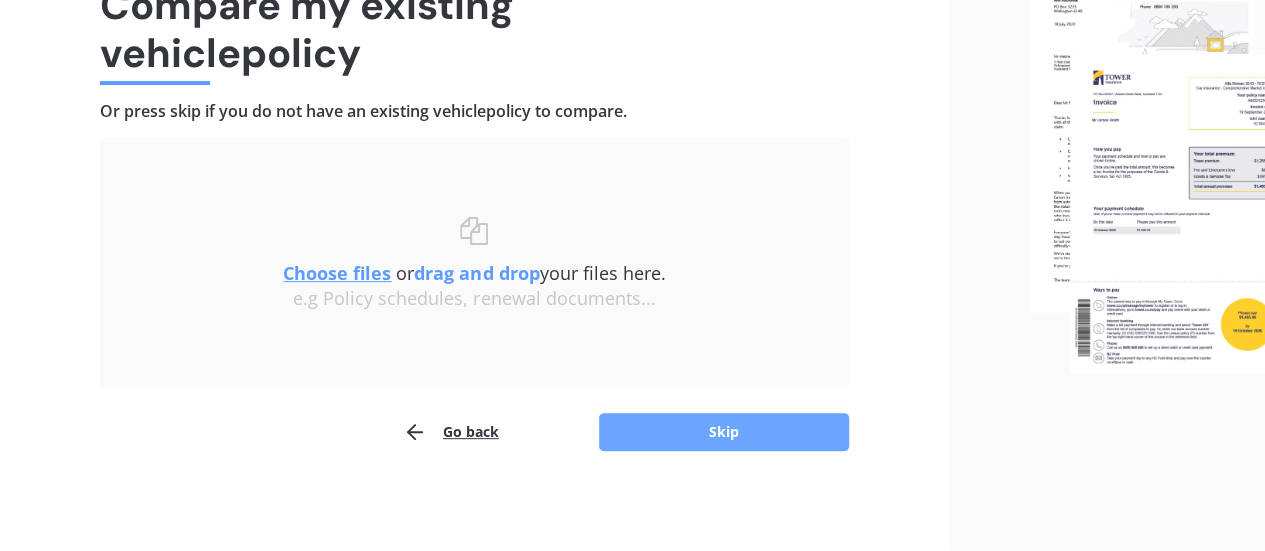 click on "Skip" at bounding box center (724, 432) 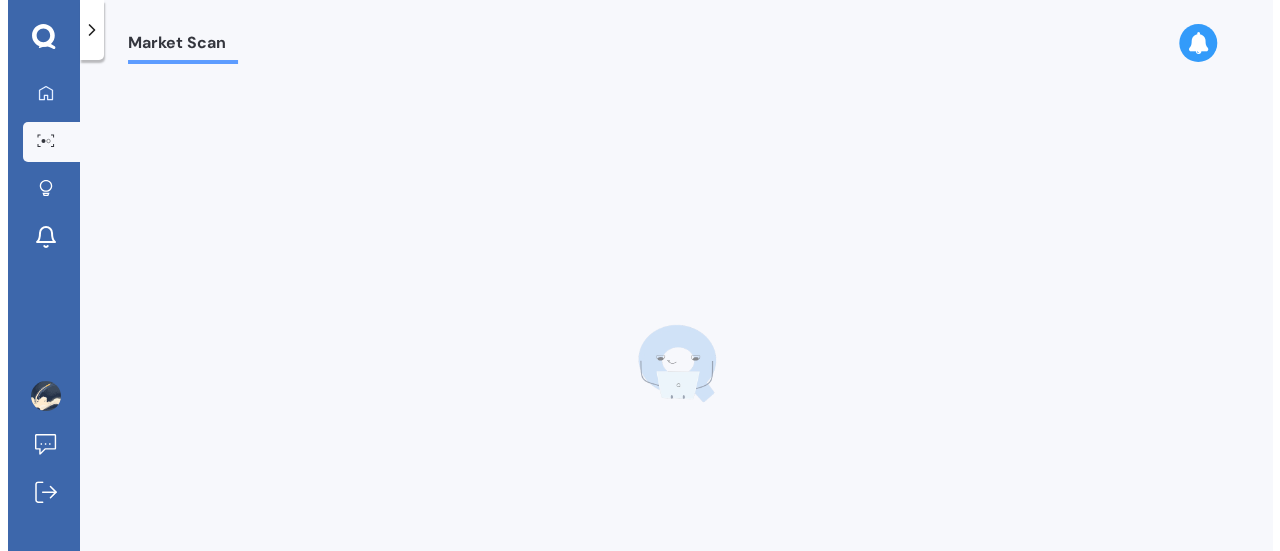 scroll, scrollTop: 0, scrollLeft: 0, axis: both 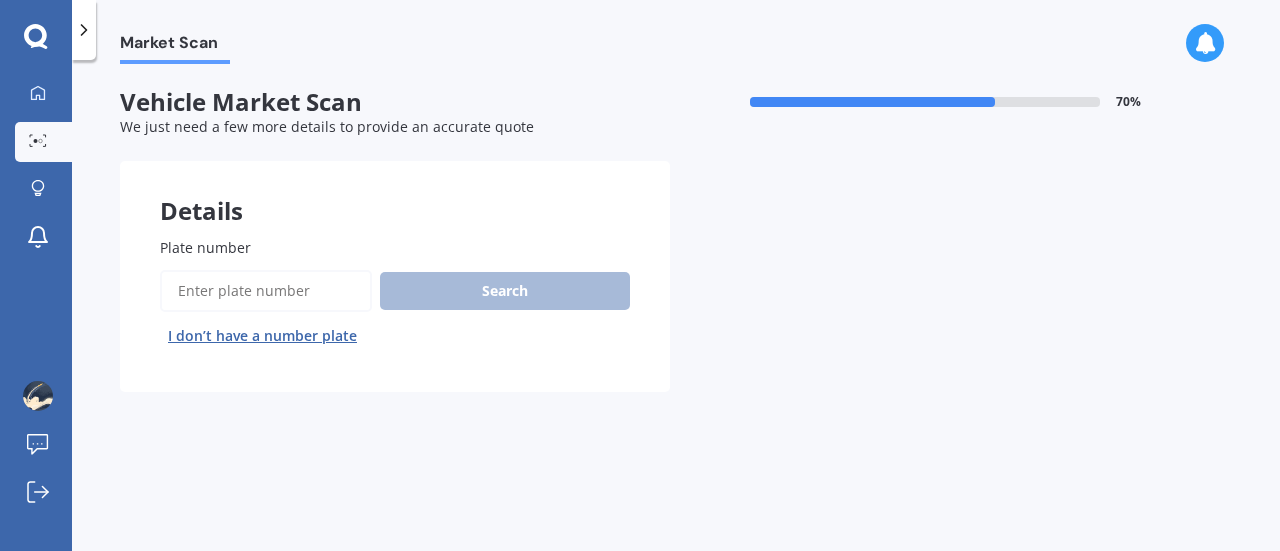 click on "Plate number" at bounding box center (266, 291) 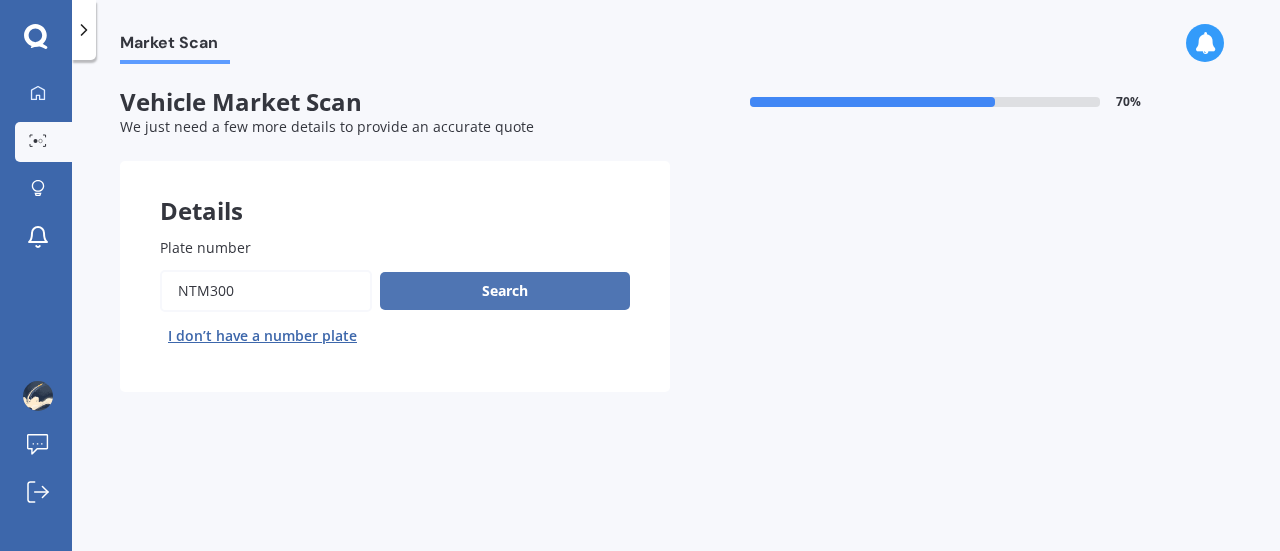 type on "ntm300" 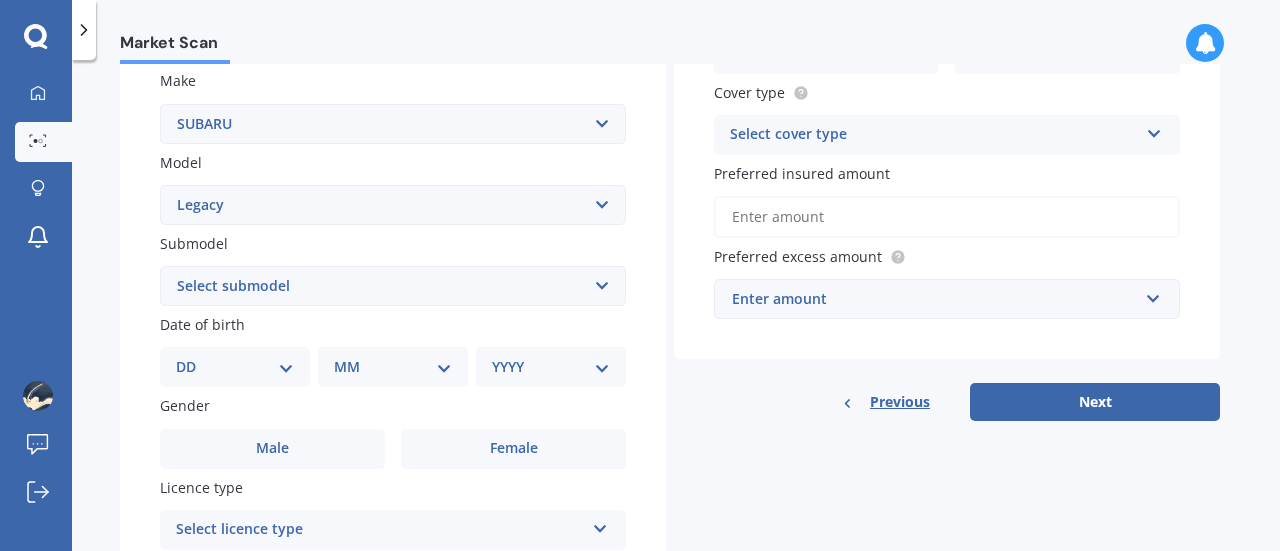 scroll, scrollTop: 400, scrollLeft: 0, axis: vertical 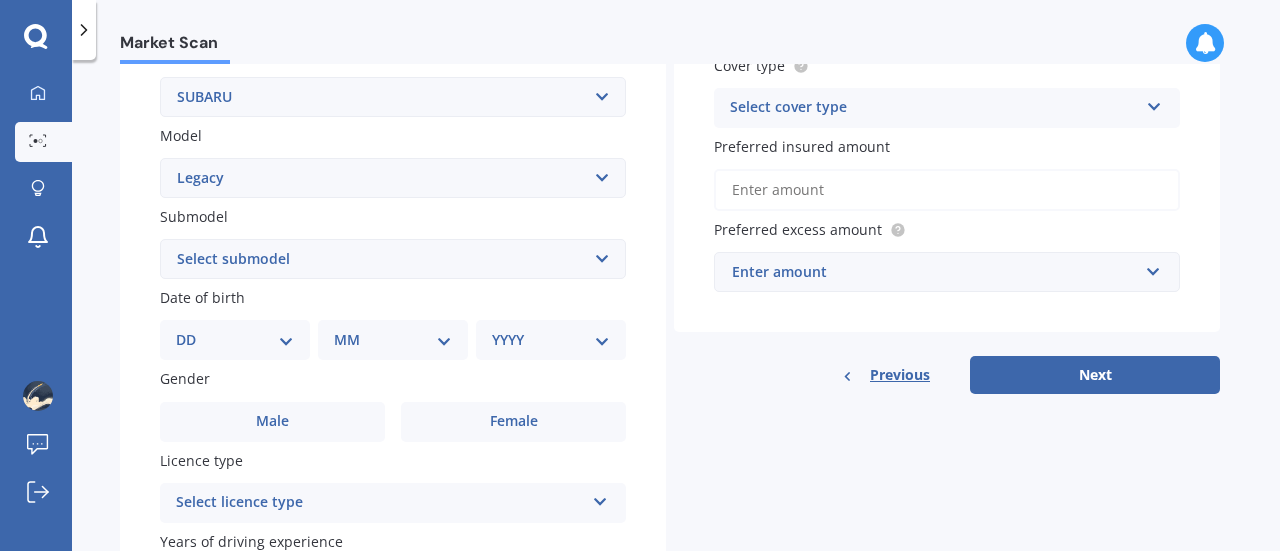 click on "Select submodel (All other non turbo) (All other turbo) 2.0i 2.0R 2.5i 2.5i Luxury 2.5i Sport 250T 3.0R 3.0R Spec B 3.6 RS 3.6R PREMIUM 5AT SED B Sport 2.0 B4 Non Turbo B4 Turbo Blitzen Non Turbo Blitzen Turbo Brighton Diesel 2.0 Euro Spec DIT Petrol Turbo DL DL4x4 GL Grandwagon GT GT 2.O Twin Scroll Turbo GT 30 GT-B GX Lancaster LX RS 30 RS Turbo RSB RSK B4 RX Touring Model" at bounding box center (393, 259) 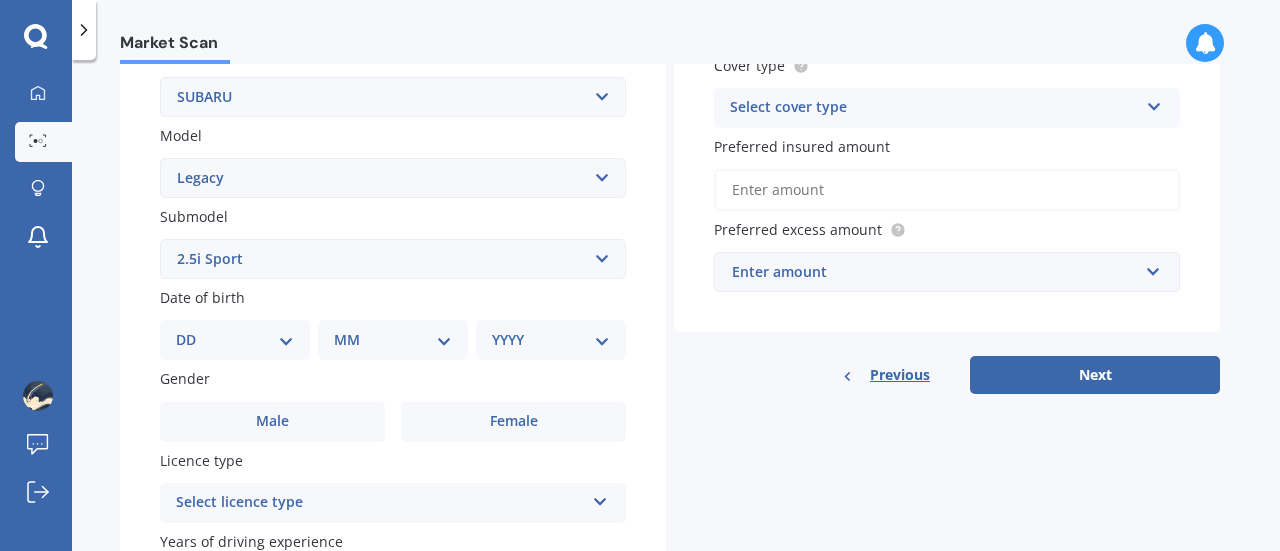 click on "Select submodel (All other non turbo) (All other turbo) 2.0i 2.0R 2.5i 2.5i Luxury 2.5i Sport 250T 3.0R 3.0R Spec B 3.6 RS 3.6R PREMIUM 5AT SED B Sport 2.0 B4 Non Turbo B4 Turbo Blitzen Non Turbo Blitzen Turbo Brighton Diesel 2.0 Euro Spec DIT Petrol Turbo DL DL4x4 GL Grandwagon GT GT 2.O Twin Scroll Turbo GT 30 GT-B GX Lancaster LX RS 30 RS Turbo RSB RSK B4 RX Touring Model" at bounding box center (393, 259) 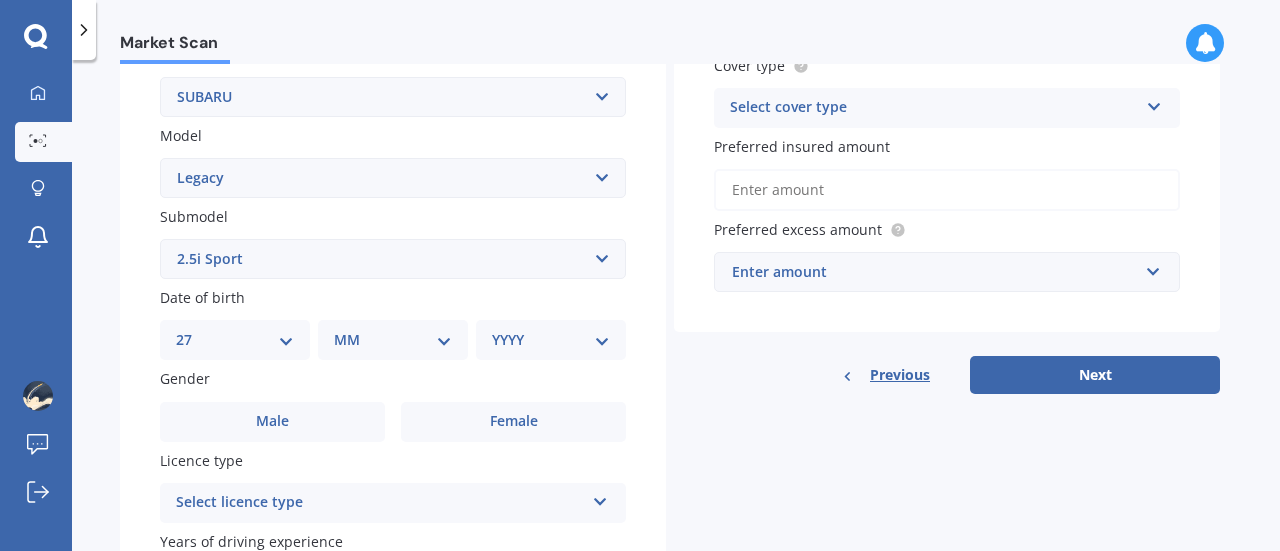 click on "DD 01 02 03 04 05 06 07 08 09 10 11 12 13 14 15 16 17 18 19 20 21 22 23 24 25 26 27 28 29 30 31" at bounding box center (235, 340) 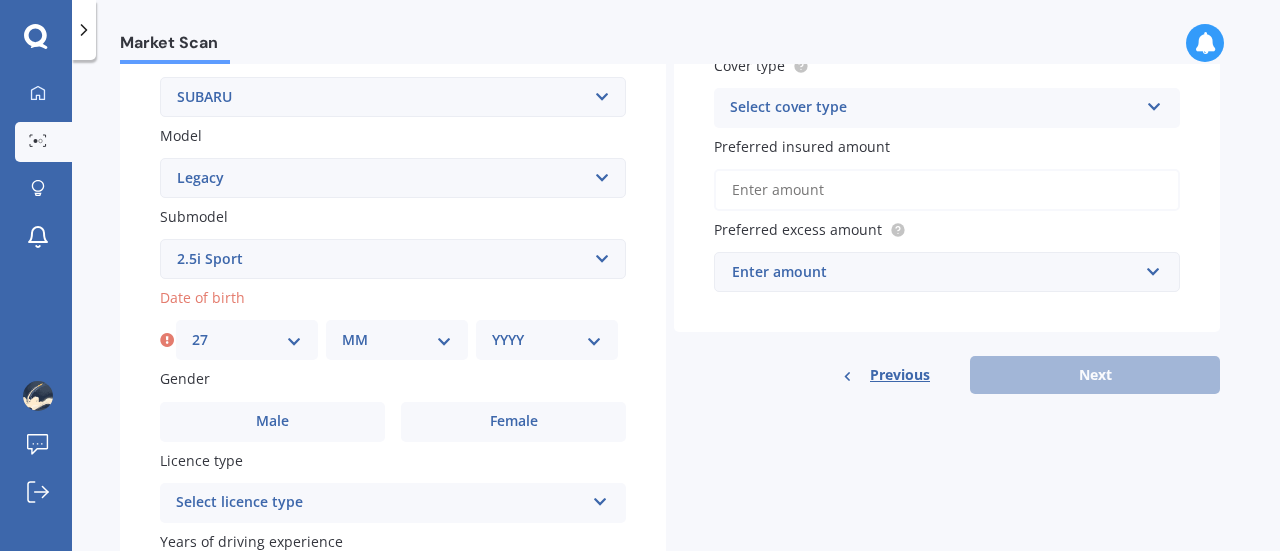 click on "MM 01 02 03 04 05 06 07 08 09 10 11 12" at bounding box center (397, 340) 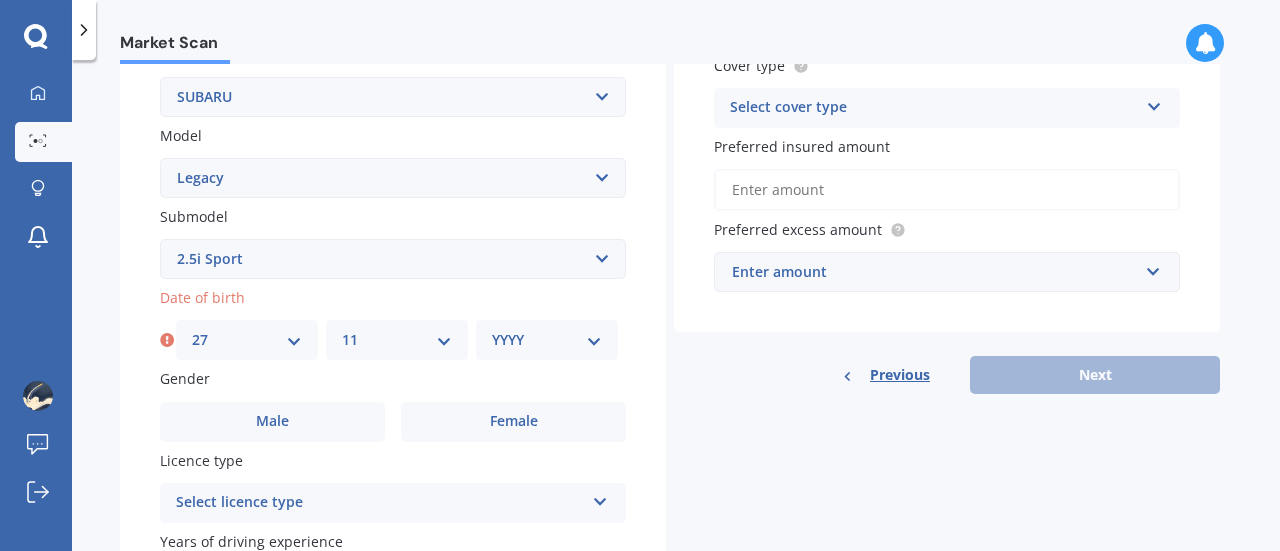 click on "MM 01 02 03 04 05 06 07 08 09 10 11 12" at bounding box center [397, 340] 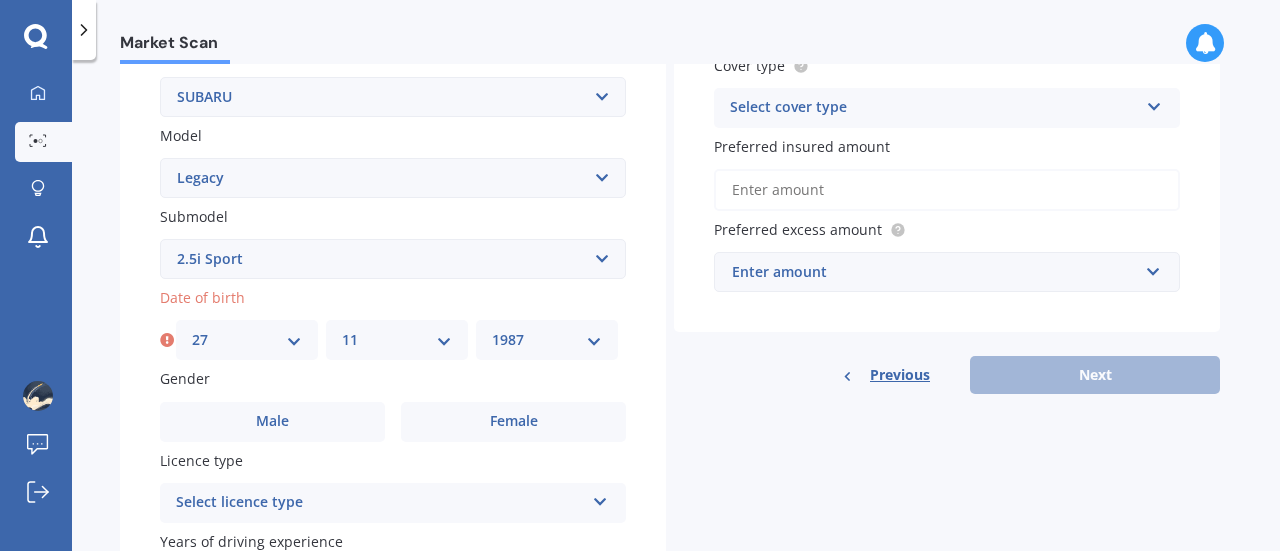 click on "YYYY 2025 2024 2023 2022 2021 2020 2019 2018 2017 2016 2015 2014 2013 2012 2011 2010 2009 2008 2007 2006 2005 2004 2003 2002 2001 2000 1999 1998 1997 1996 1995 1994 1993 1992 1991 1990 1989 1988 1987 1986 1985 1984 1983 1982 1981 1980 1979 1978 1977 1976 1975 1974 1973 1972 1971 1970 1969 1968 1967 1966 1965 1964 1963 1962 1961 1960 1959 1958 1957 1956 1955 1954 1953 1952 1951 1950 1949 1948 1947 1946 1945 1944 1943 1942 1941 1940 1939 1938 1937 1936 1935 1934 1933 1932 1931 1930 1929 1928 1927 1926" at bounding box center (547, 340) 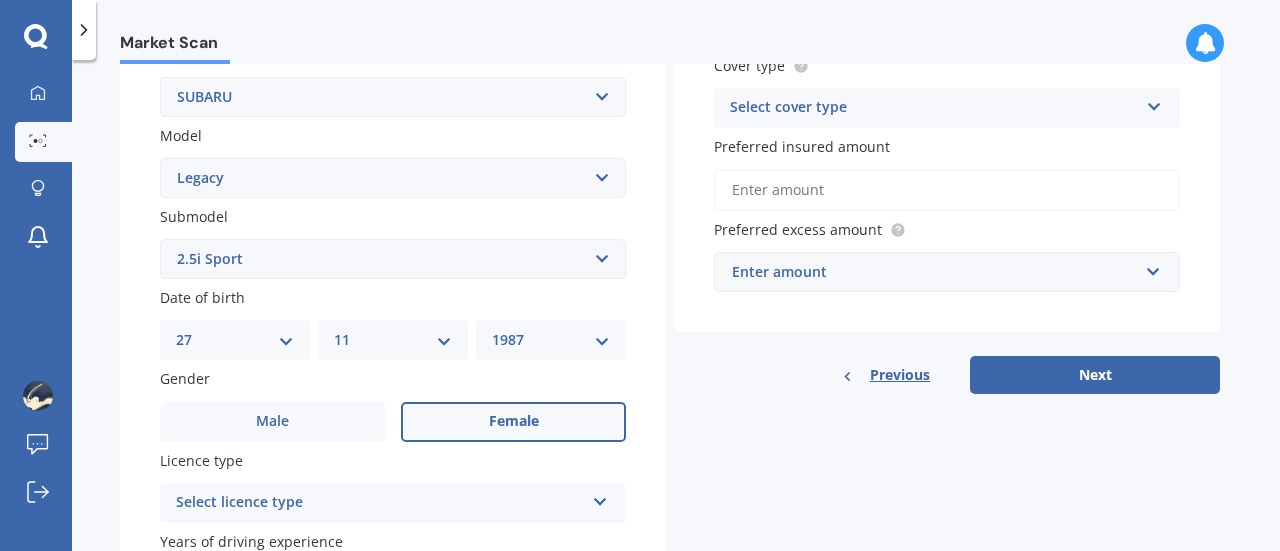 click on "Female" at bounding box center [513, 422] 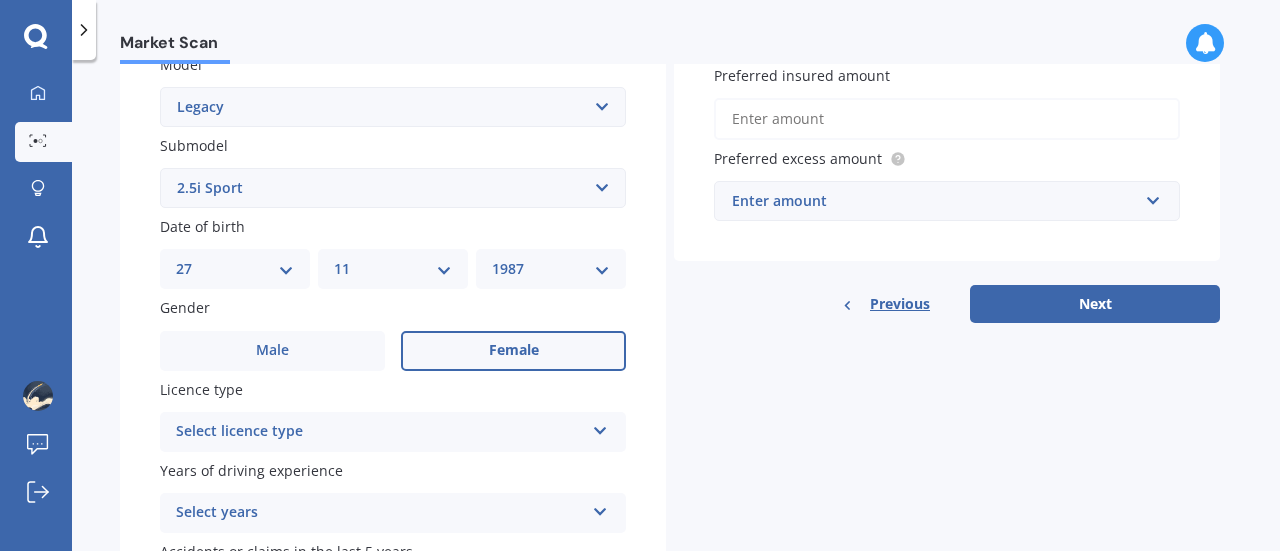 scroll, scrollTop: 600, scrollLeft: 0, axis: vertical 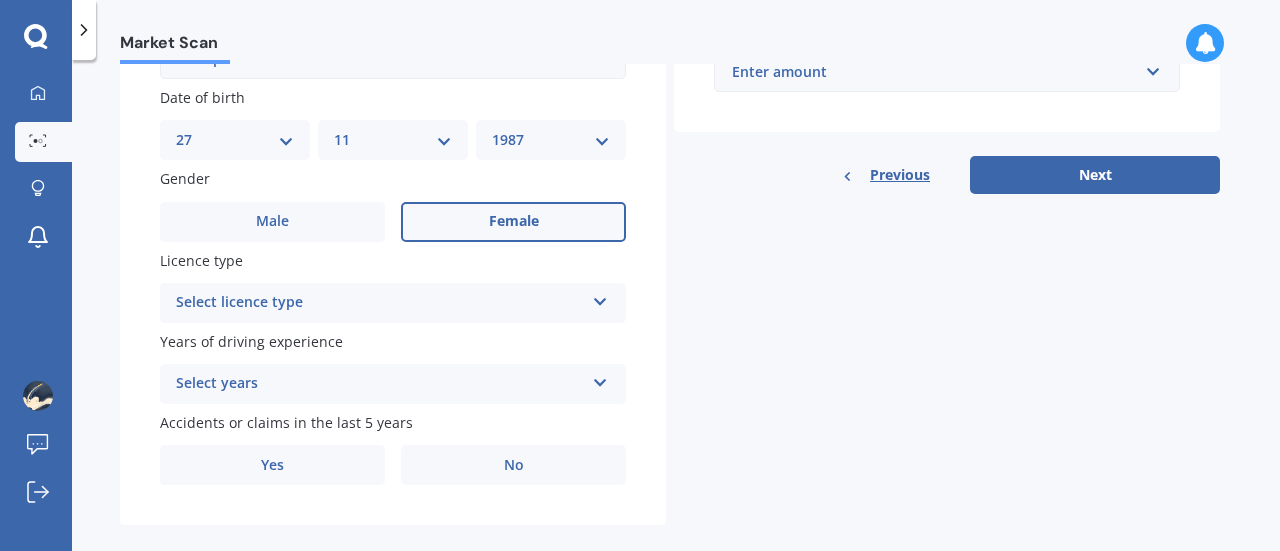 click on "Select licence type" at bounding box center [380, 303] 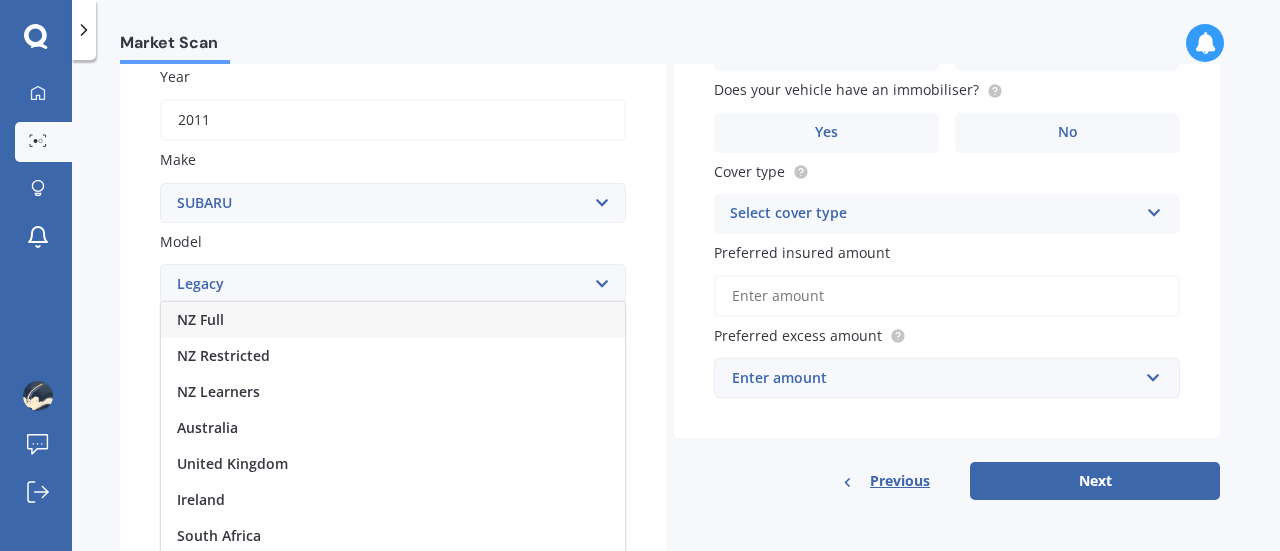 scroll, scrollTop: 400, scrollLeft: 0, axis: vertical 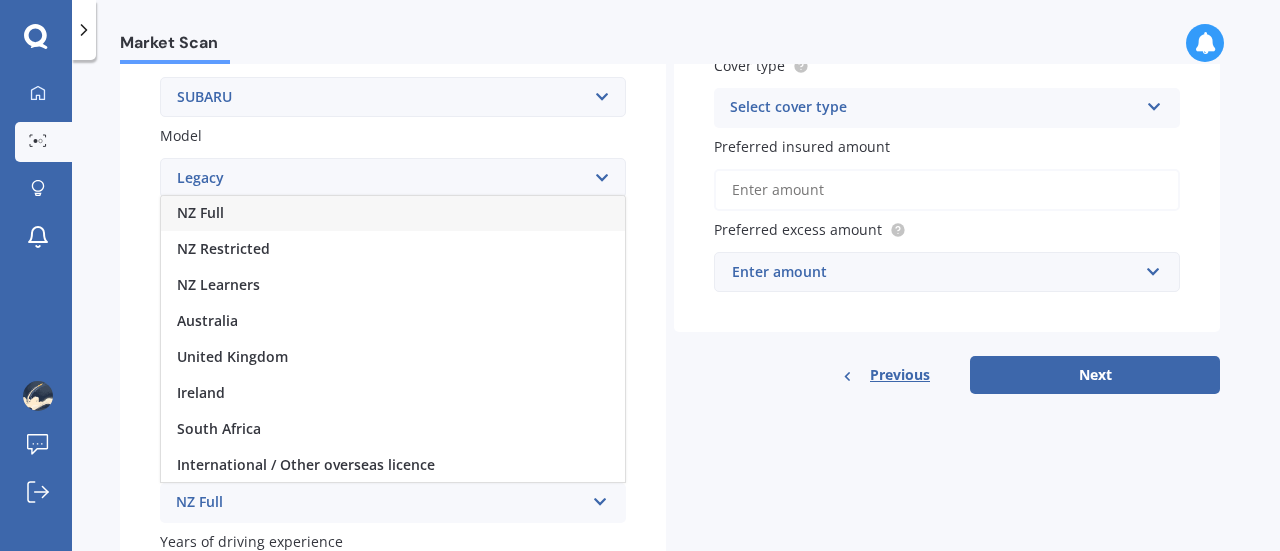 click on "NZ Full" at bounding box center [393, 213] 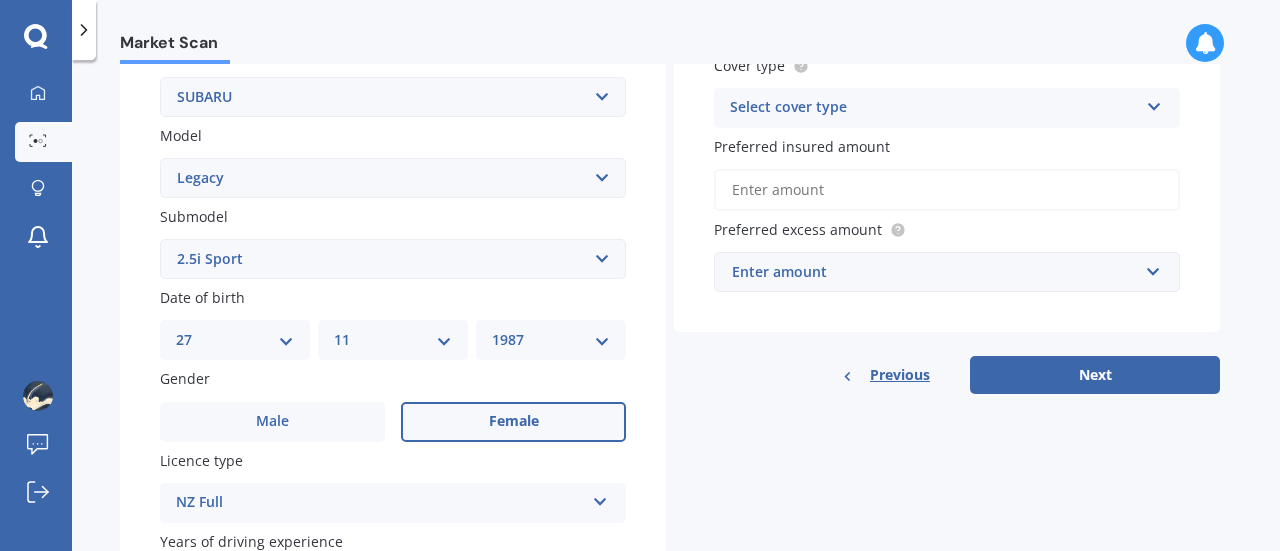 click on "Plate number Search I don’t have a number plate Year 2011 Make Select make AC ALFA ROMEO ASTON MARTIN AUDI AUSTIN BEDFORD Bentley BMW BYD CADILLAC CAN-AM CHERY CHEVROLET CHRYSLER Citroen CRUISEAIR CUPRA DAEWOO DAIHATSU DAIMLER DAMON DIAHATSU DODGE EXOCET FACTORY FIVE FERRARI FIAT Fiord FLEETWOOD FORD FOTON FRASER GEELY GENESIS GEORGIE BOY GMC GREAT WALL GWM HAVAL HILLMAN HINO HOLDEN HOLIDAY RAMBLER HONDA HUMMER HYUNDAI INFINITI ISUZU IVECO JAC JAECOO JAGUAR JEEP KGM KIA LADA LAMBORGHINI LANCIA LANDROVER LDV LEXUS LINCOLN LOTUS LUNAR M.G M.G. MAHINDRA MASERATI MAZDA MCLAREN MERCEDES AMG Mercedes Benz MERCEDES-AMG MERCURY MINI MITSUBISHI MORGAN MORRIS NEWMAR NISSAN OMODA OPEL OXFORD PEUGEOT Plymouth Polestar PONTIAC PORSCHE PROTON RAM Range Rover Rayne RENAULT ROLLS ROYCE ROVER SAAB SATURN SEAT SHELBY SKODA SMART SSANGYONG SUBARU SUZUKI TATA TESLA TIFFIN Toyota TRIUMPH TVR Vauxhall VOLKSWAGEN VOLVO WESTFIELD WINNEBAGO ZX Model Select model BRZ Crosstrek Dex Exiga Forester Impreza Justy Legacy R2" at bounding box center (393, 261) 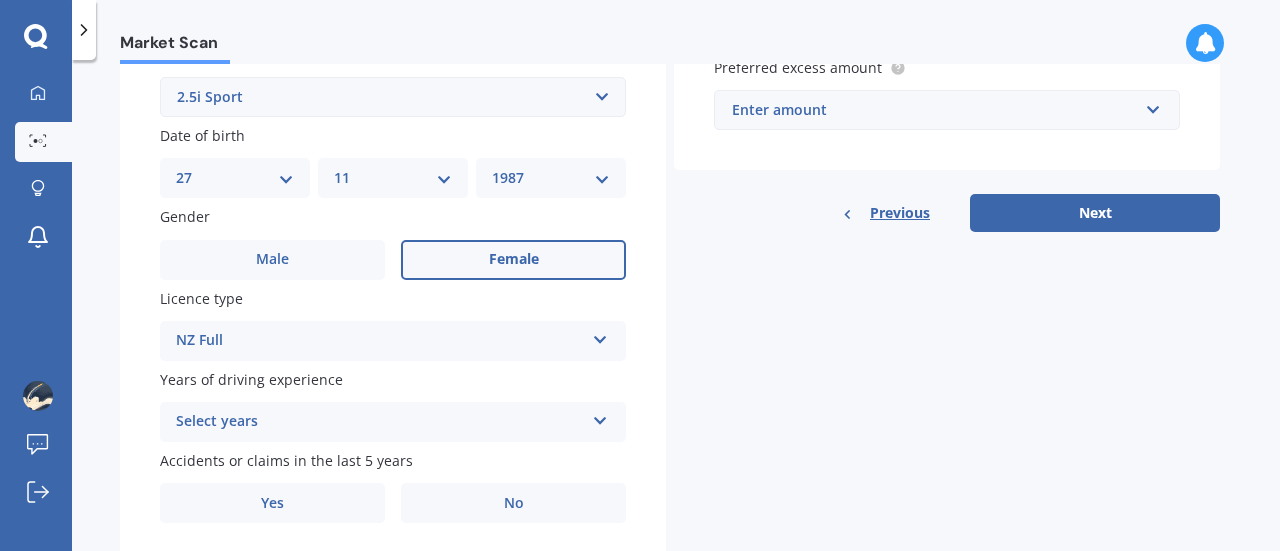 scroll, scrollTop: 600, scrollLeft: 0, axis: vertical 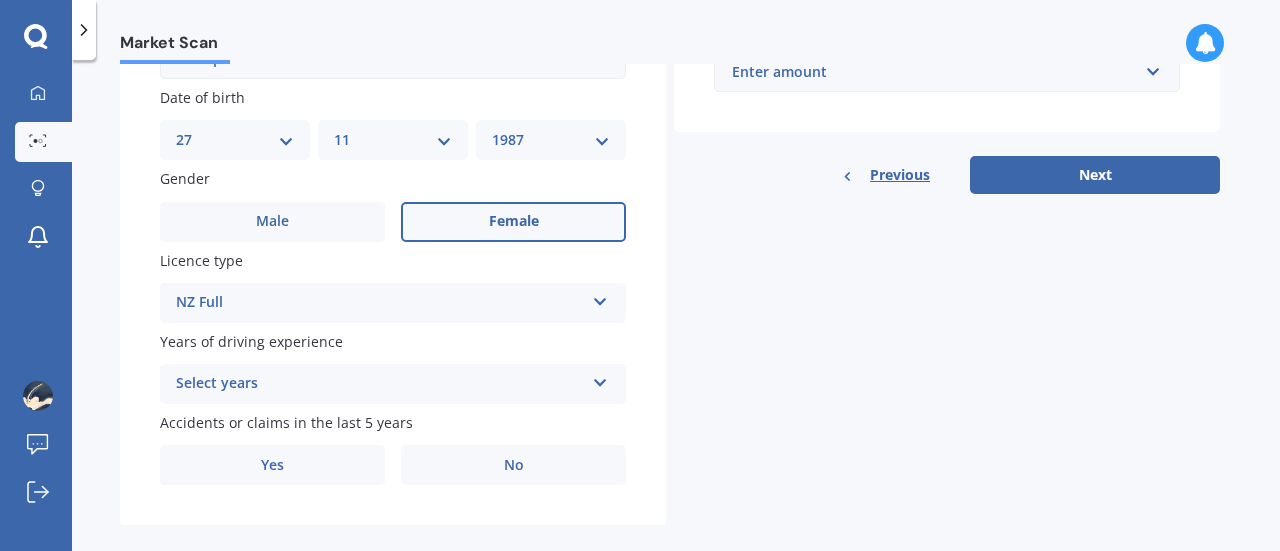click on "Select years" at bounding box center (380, 384) 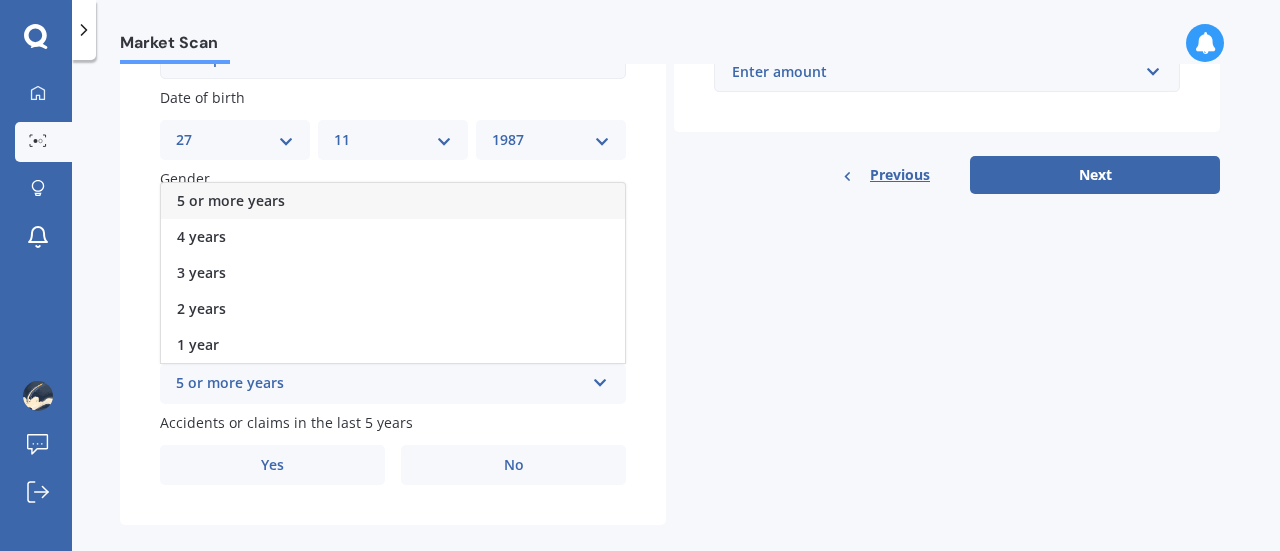 click on "5 or more years" at bounding box center [393, 201] 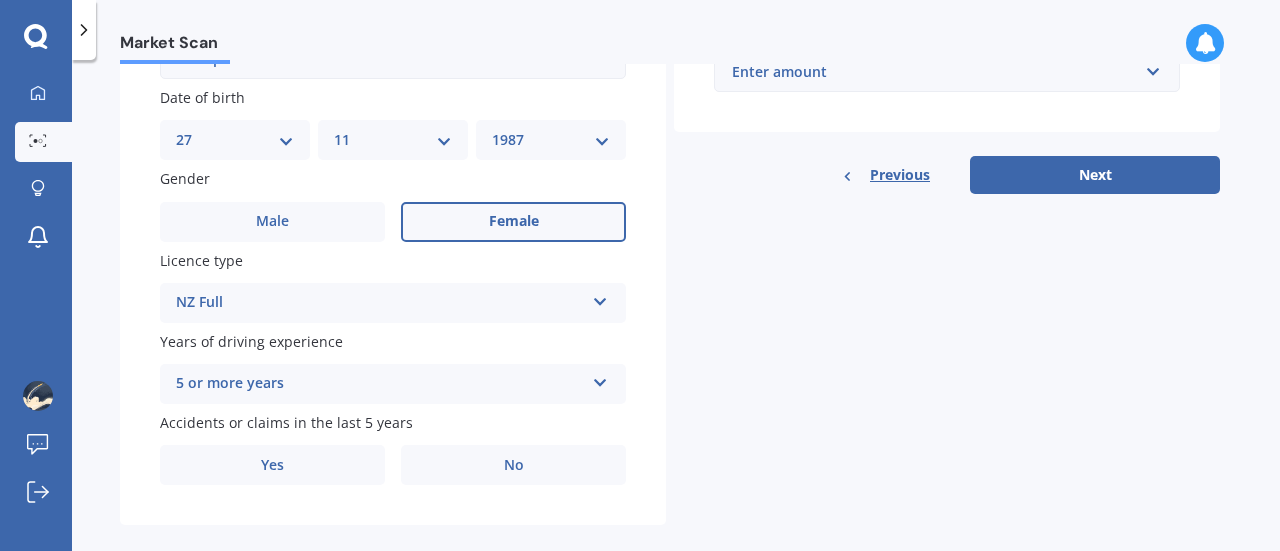 scroll, scrollTop: 629, scrollLeft: 0, axis: vertical 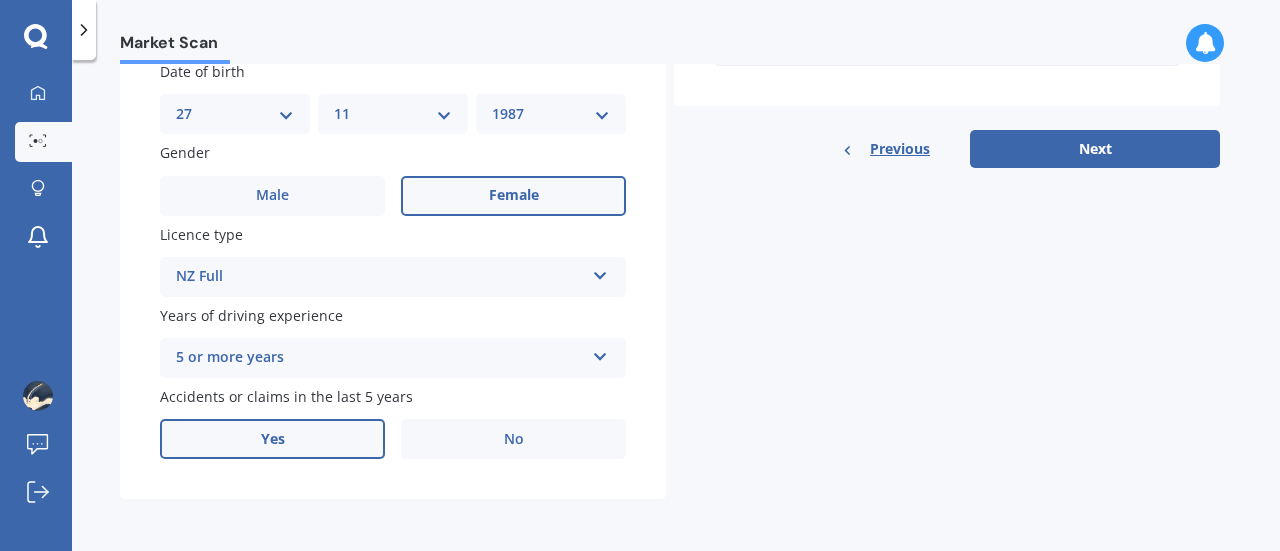 click on "Yes" at bounding box center [272, 196] 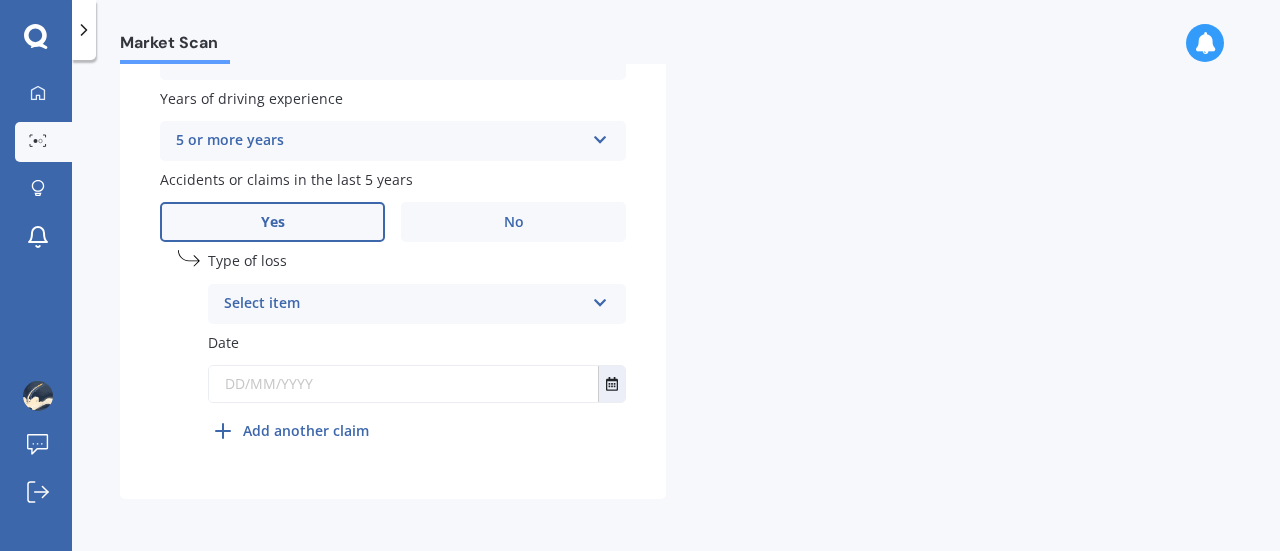 scroll, scrollTop: 846, scrollLeft: 0, axis: vertical 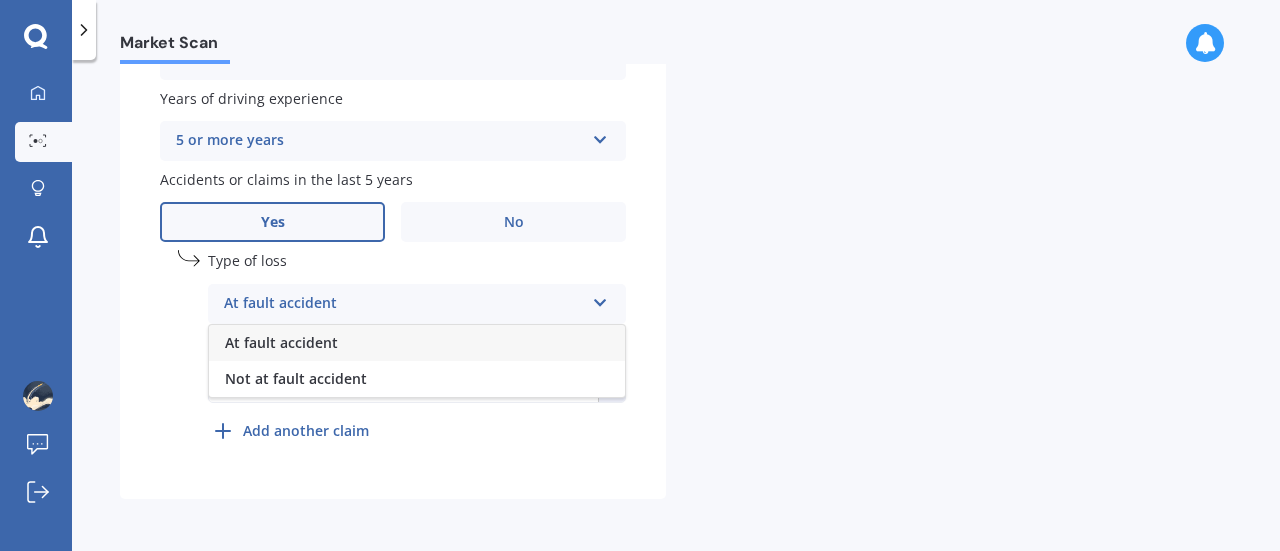 click on "Not at fault accident" at bounding box center (417, 379) 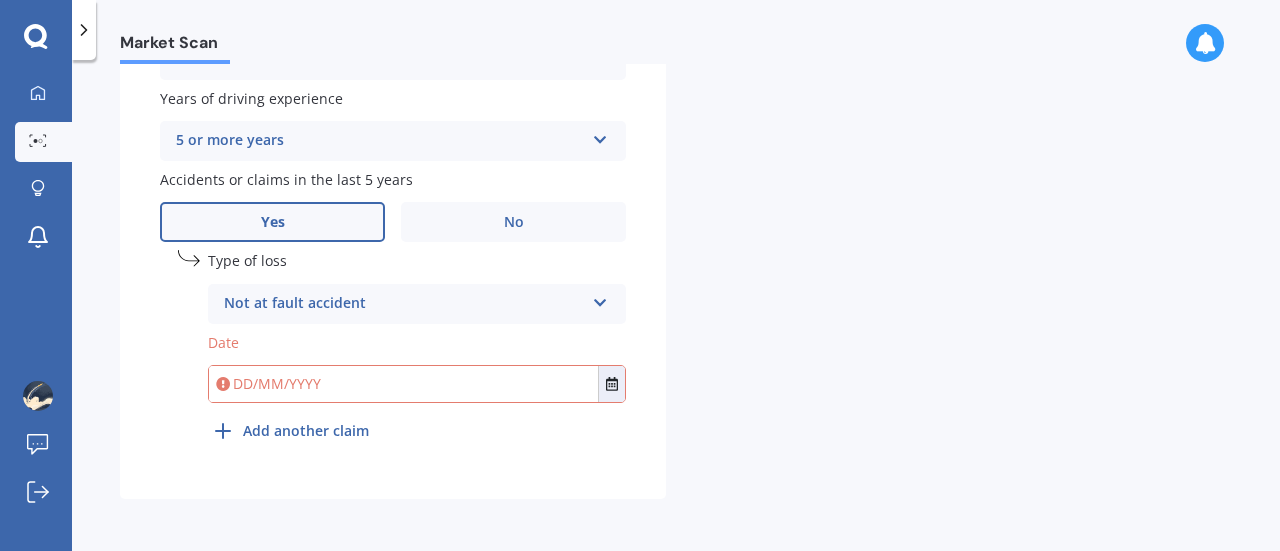 click at bounding box center (417, 384) 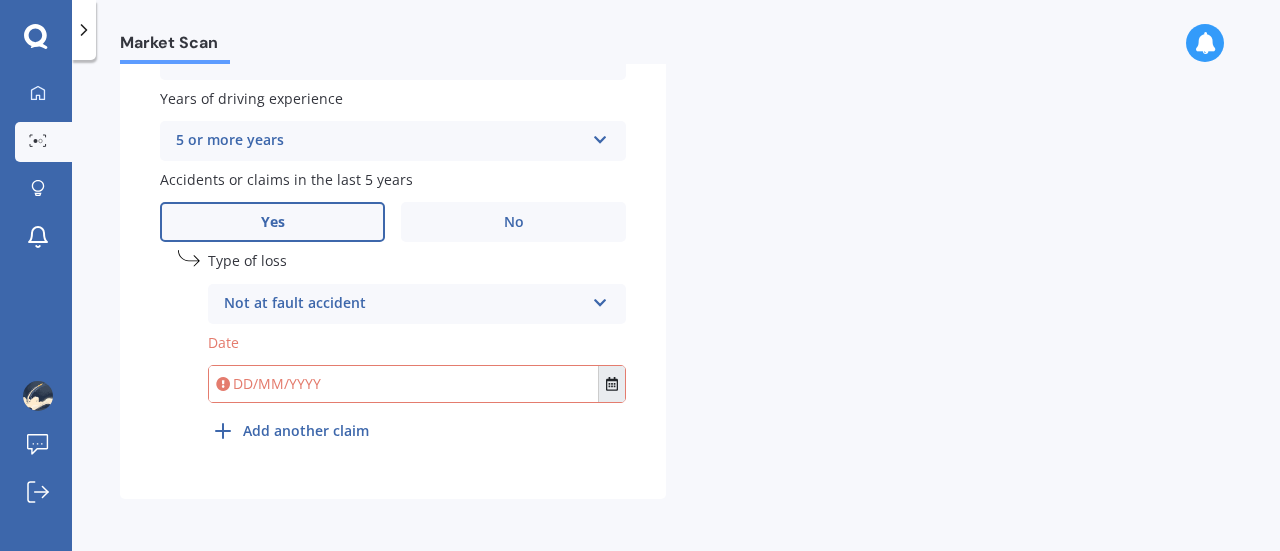 click at bounding box center [611, 384] 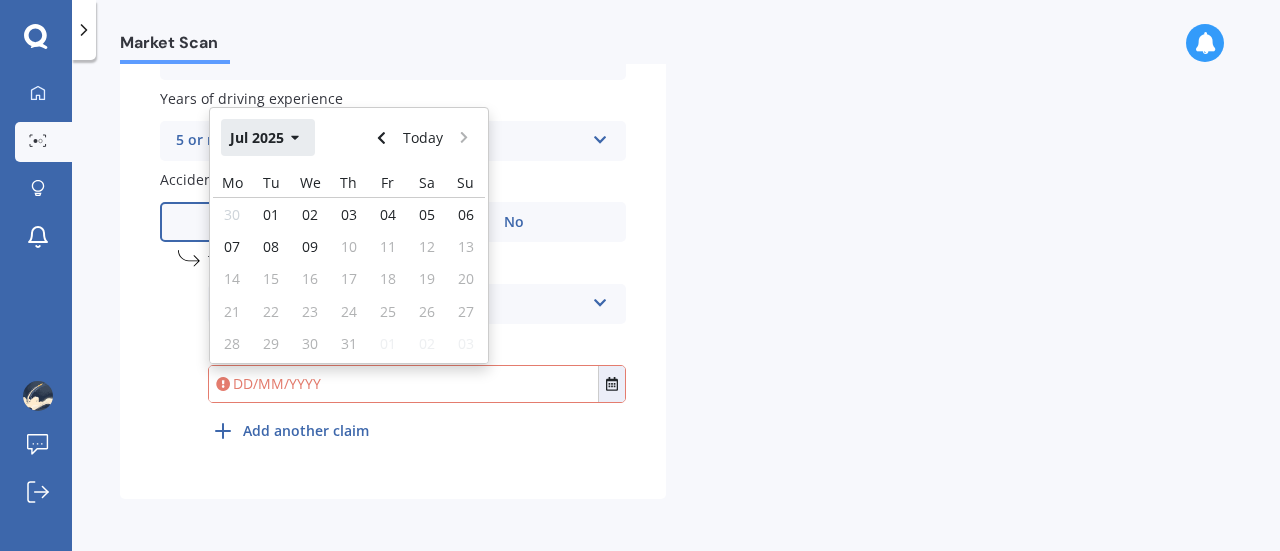 click at bounding box center [295, 138] 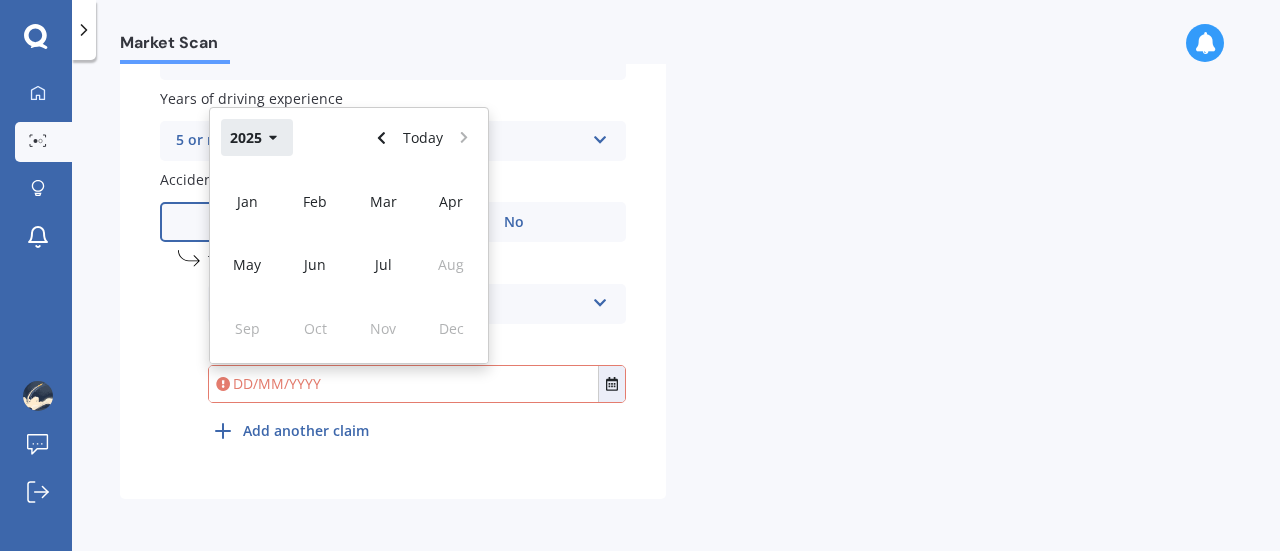 click on "2025" at bounding box center [257, 137] 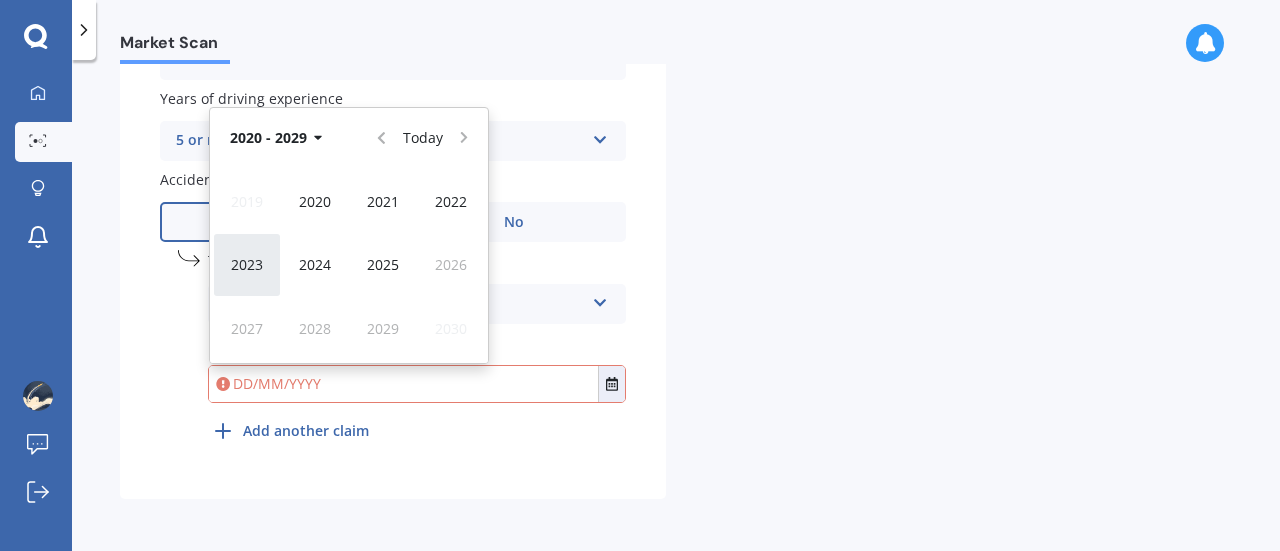 click on "2023" at bounding box center [247, 264] 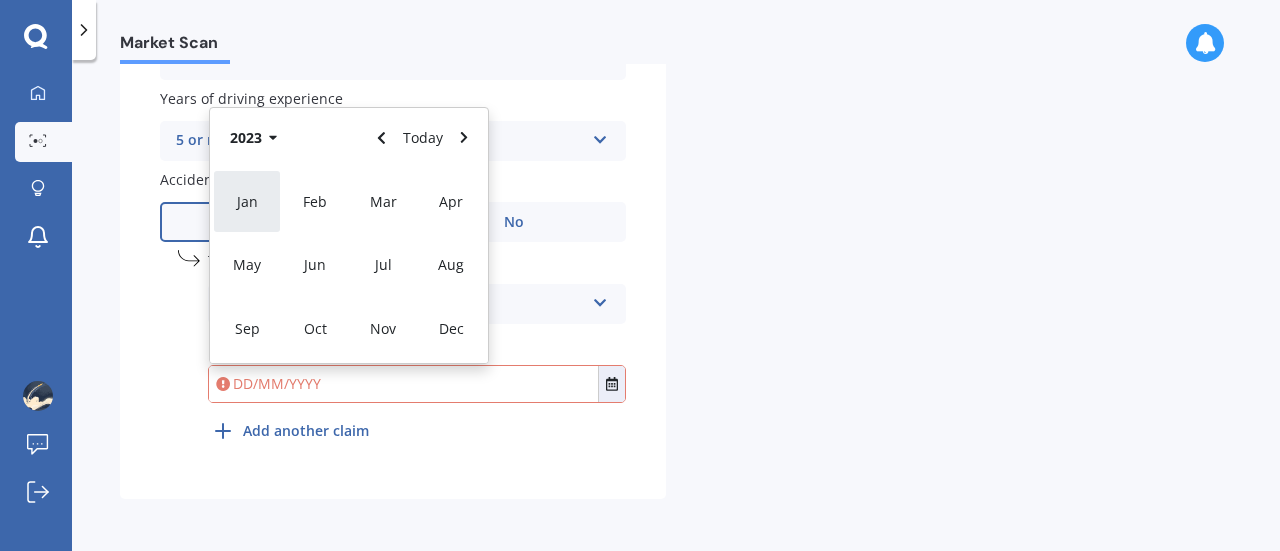 click on "Jan" at bounding box center [247, 201] 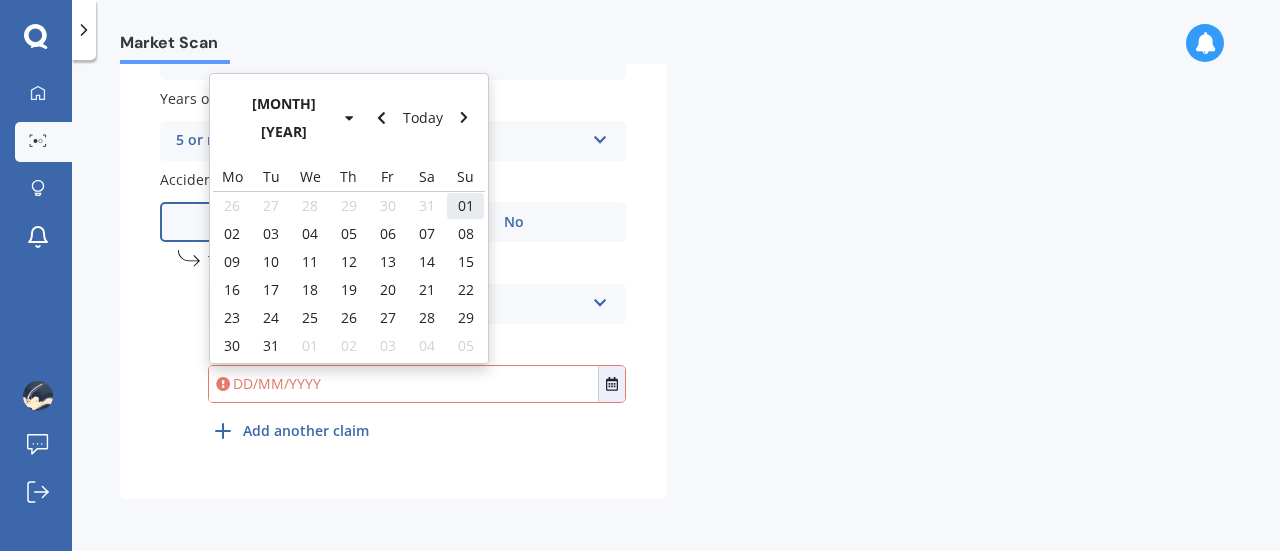 click on "01" at bounding box center (466, 205) 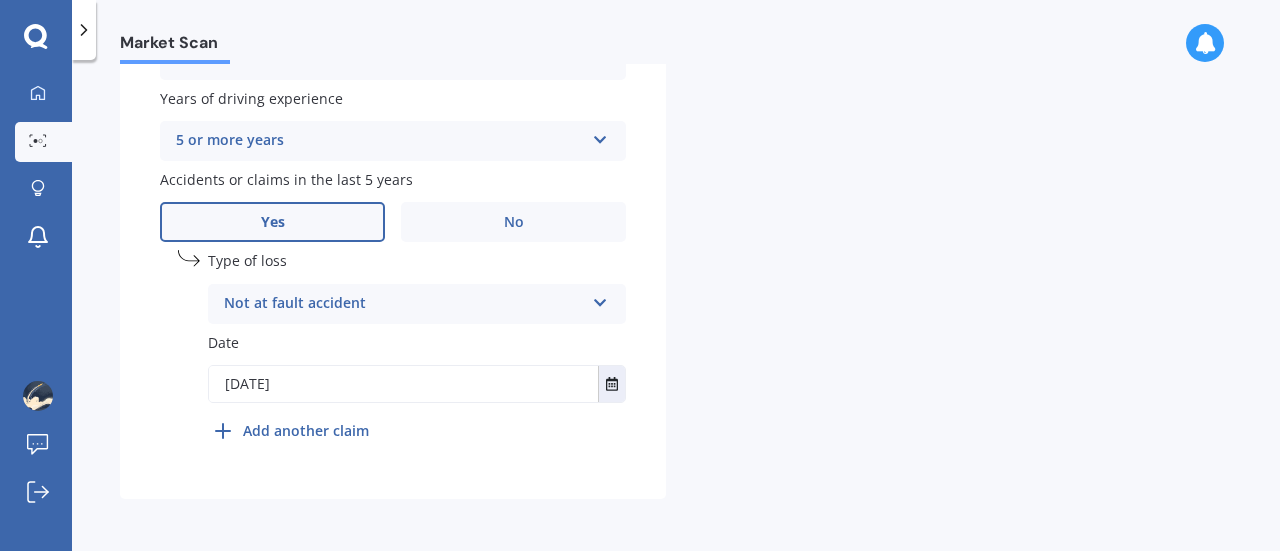 click on "Details Plate number Search I don’t have a number plate Year 2011 Make Select make AC ALFA ROMEO ASTON MARTIN AUDI AUSTIN BEDFORD Bentley BMW BYD CADILLAC CAN-AM CHERY CHEVROLET CHRYSLER Citroen CRUISEAIR CUPRA DAEWOO DAIHATSU DAIMLER DAMON DIAHATSU DODGE EXOCET FACTORY FIVE FERRARI FIAT Fiord FLEETWOOD FORD FOTON FRASER GEELY GENESIS GEORGIE BOY GMC GREAT WALL GWM HAVAL HILLMAN HINO HOLDEN HOLIDAY RAMBLER HONDA HUMMER HYUNDAI INFINITI ISUZU IVECO JAC JAECOO JAGUAR JEEP KGM KIA LADA LAMBORGHINI LANCIA LANDROVER LDV LEXUS LINCOLN LOTUS LUNAR M.G M.G. MAHINDRA MASERATI MAZDA MCLAREN MERCEDES AMG Mercedes Benz MERCEDES-AMG MERCURY MINI MITSUBISHI MORGAN MORRIS NEWMAR NISSAN OMODA OPEL OXFORD PEUGEOT Plymouth Polestar PONTIAC PORSCHE PROTON RAM Range Rover Rayne RENAULT ROLLS ROYCE ROVER SAAB SATURN SEAT SHELBY SKODA SMART SSANGYONG SUBARU SUZUKI TATA TESLA TIFFIN Toyota TRIUMPH TVR Vauxhall VOLKSWAGEN VOLVO WESTFIELD WINNEBAGO ZX Model Select model BRZ Crosstrek Dex Exiga Forester Impreza Justy Legacy R2" at bounding box center [670, -92] 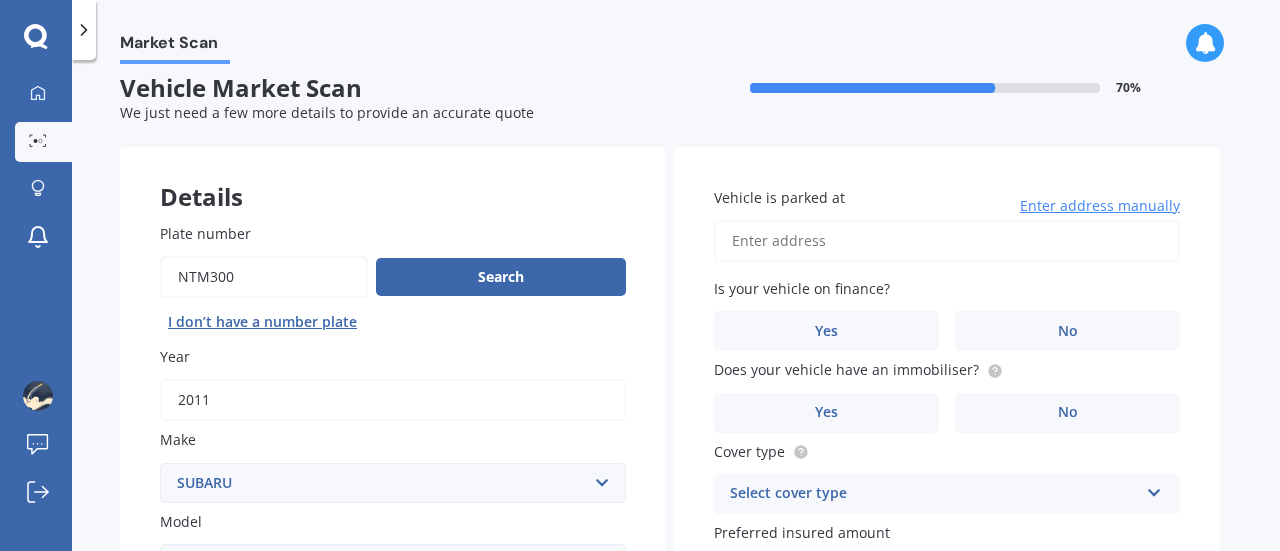 scroll, scrollTop: 0, scrollLeft: 0, axis: both 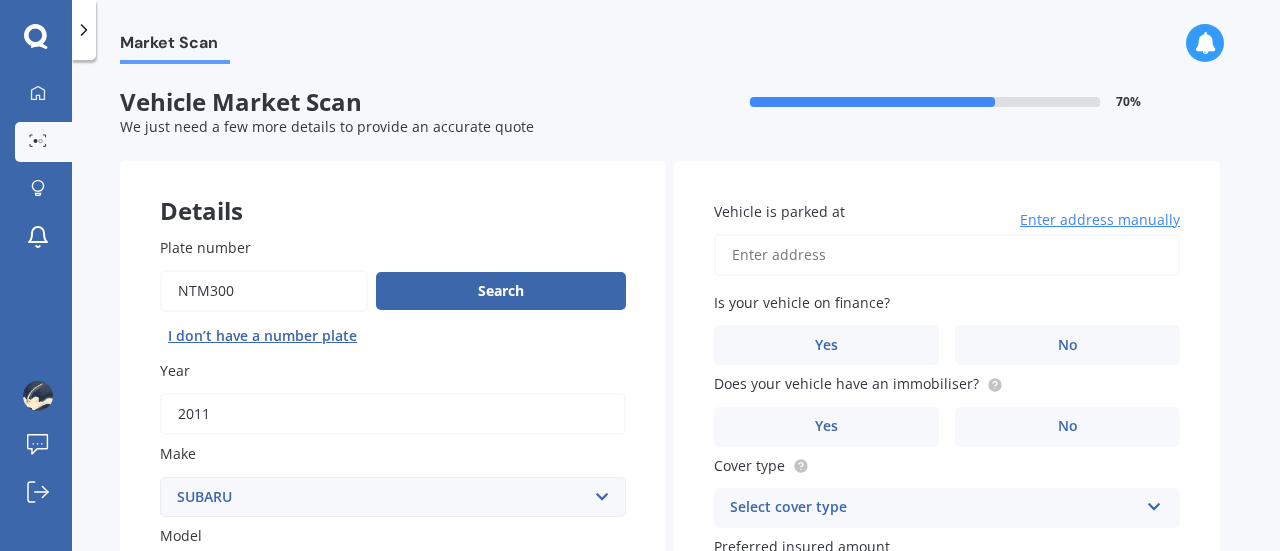 click on "Vehicle is parked at" at bounding box center [947, 255] 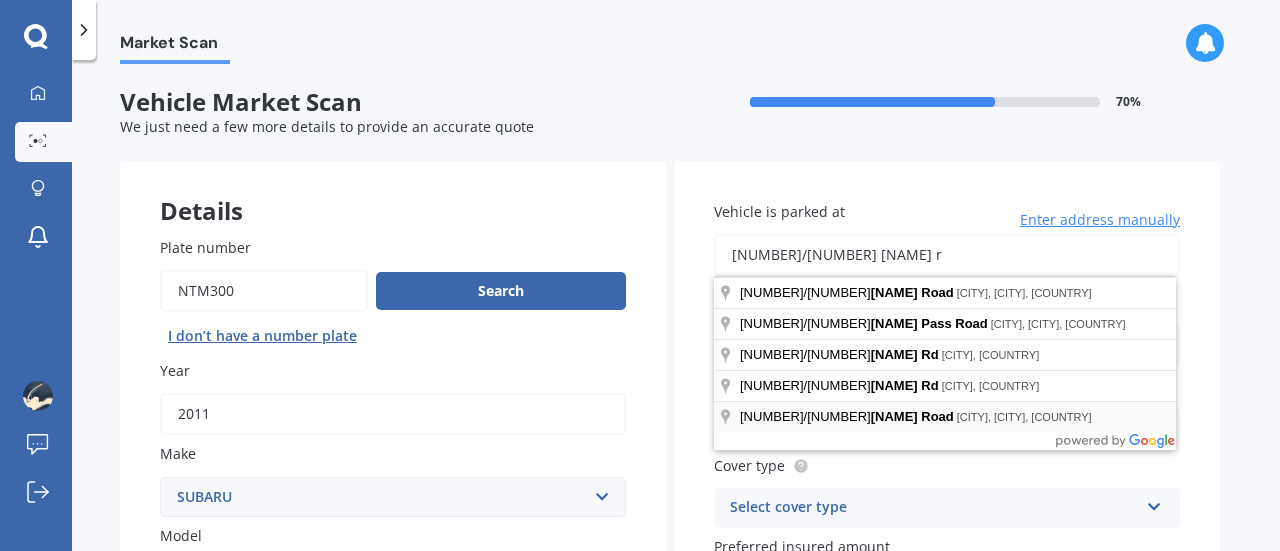 type on "[NUMBER]/[NUMBER] [NAME] r" 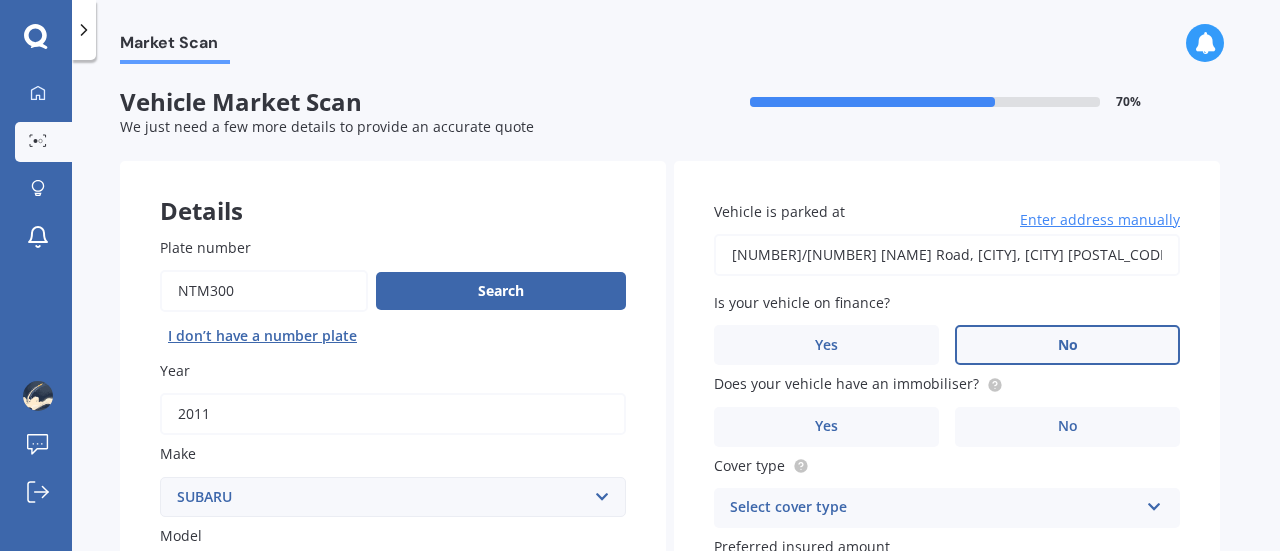 click on "No" at bounding box center [513, 822] 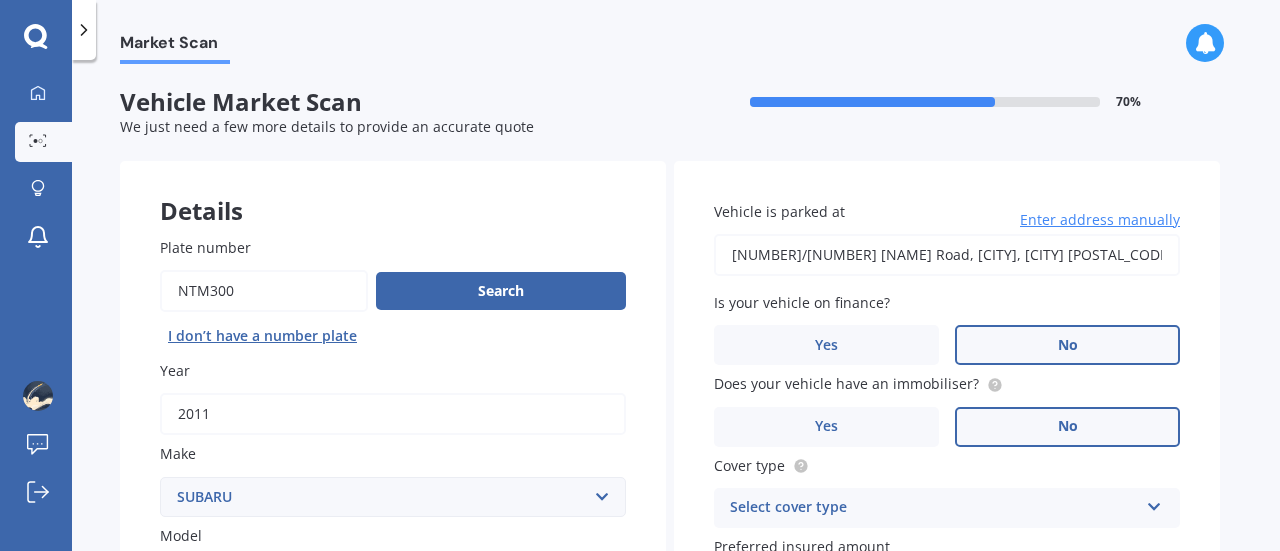 click on "No" at bounding box center [513, 822] 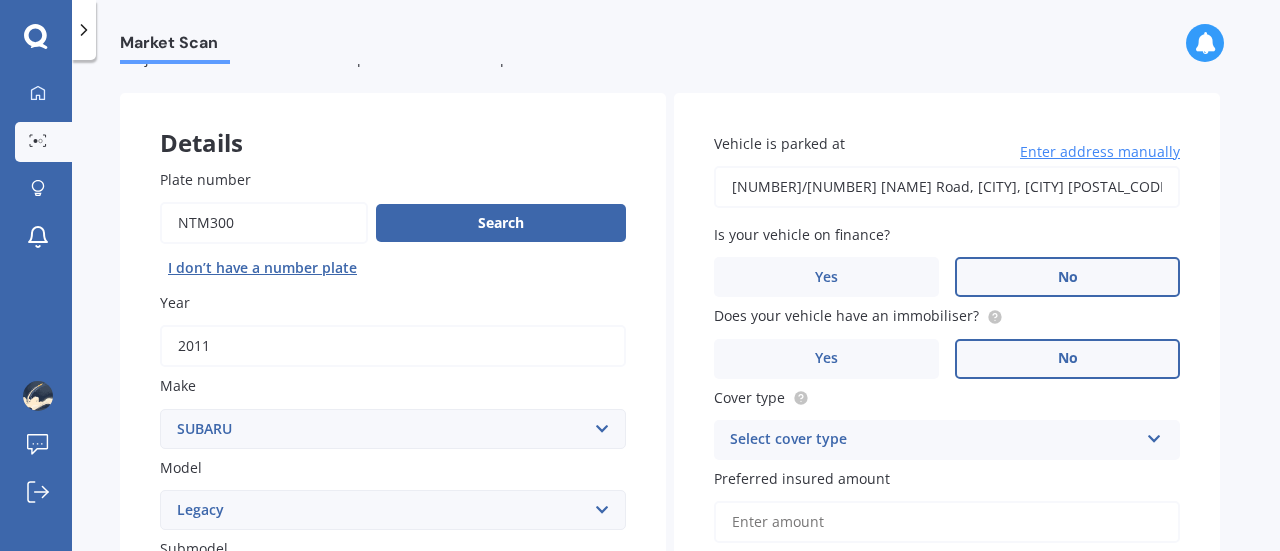 scroll, scrollTop: 100, scrollLeft: 0, axis: vertical 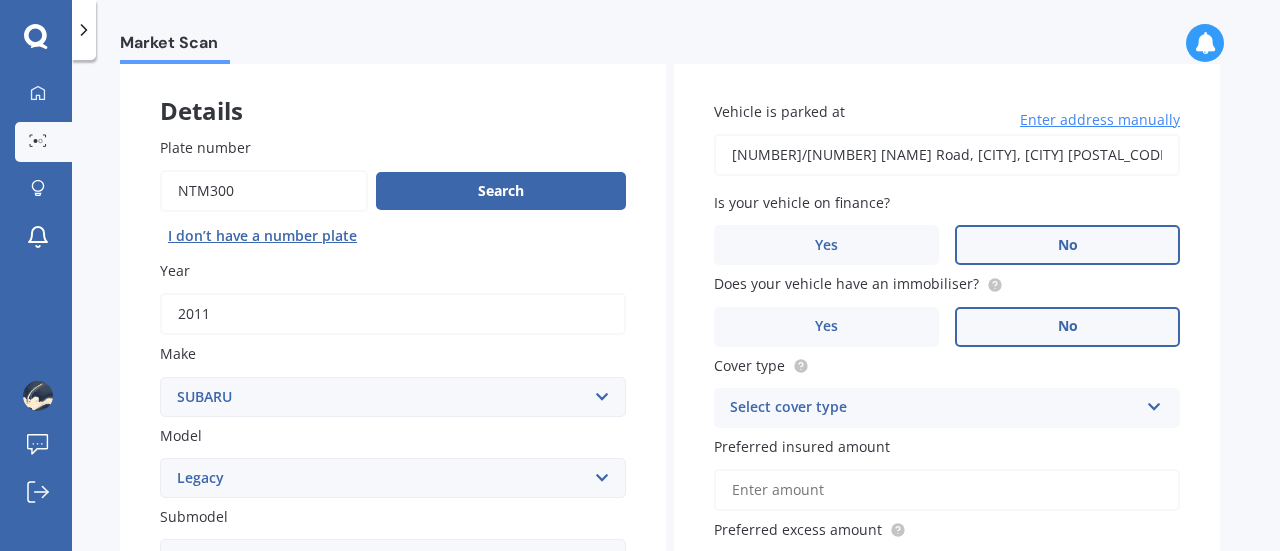 click on "Select cover type" at bounding box center (934, 408) 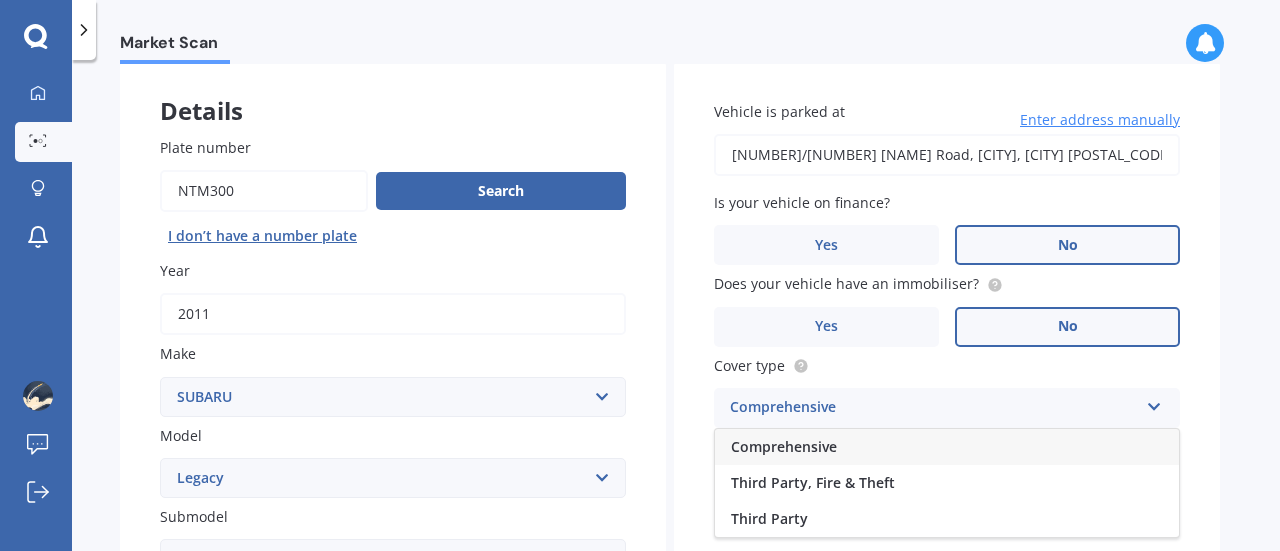 click on "Comprehensive" at bounding box center [947, 447] 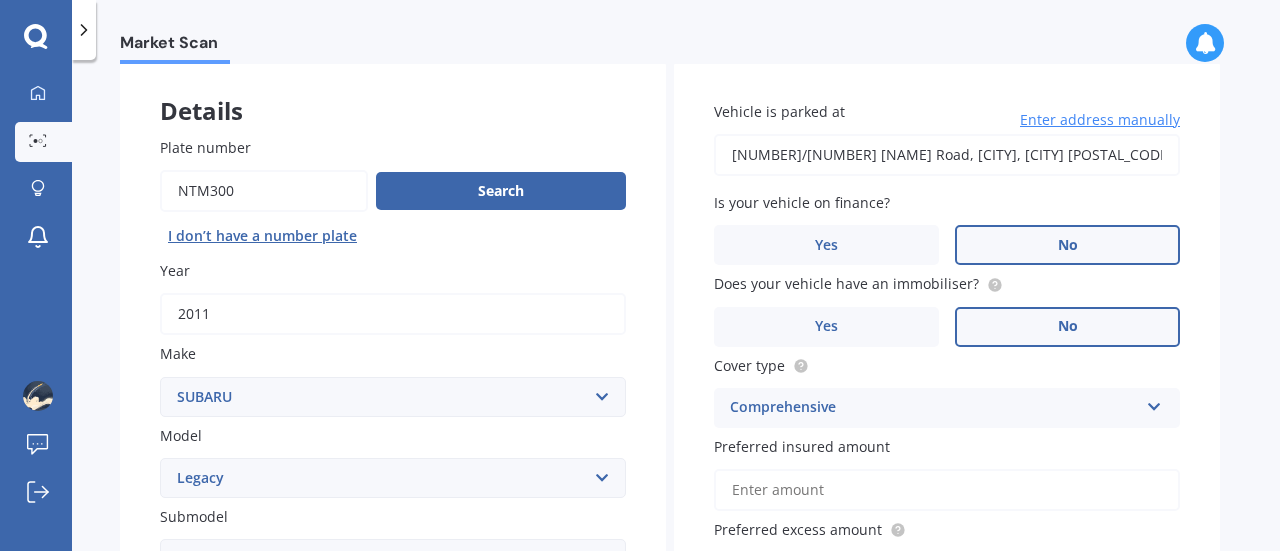 scroll, scrollTop: 200, scrollLeft: 0, axis: vertical 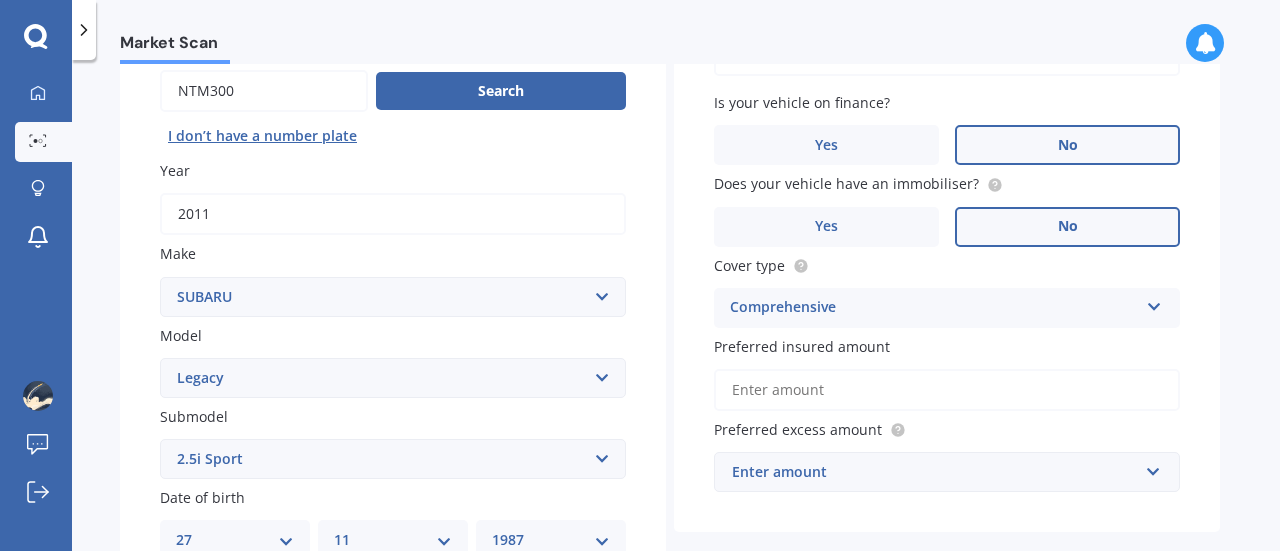 click on "Preferred insured amount" at bounding box center [947, 390] 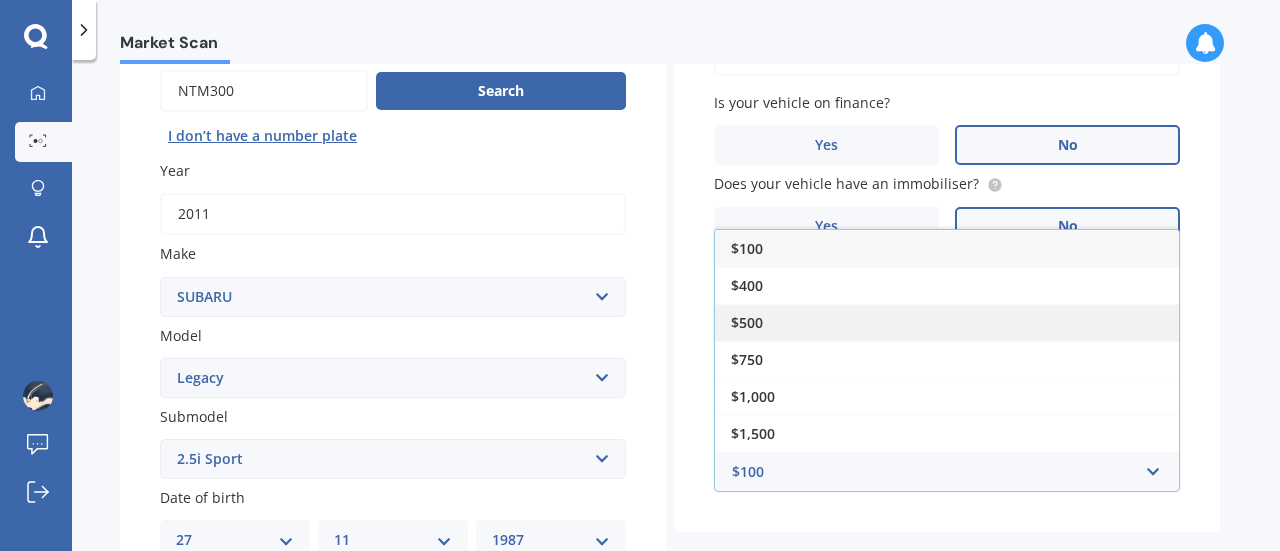click on "$500" at bounding box center (947, 322) 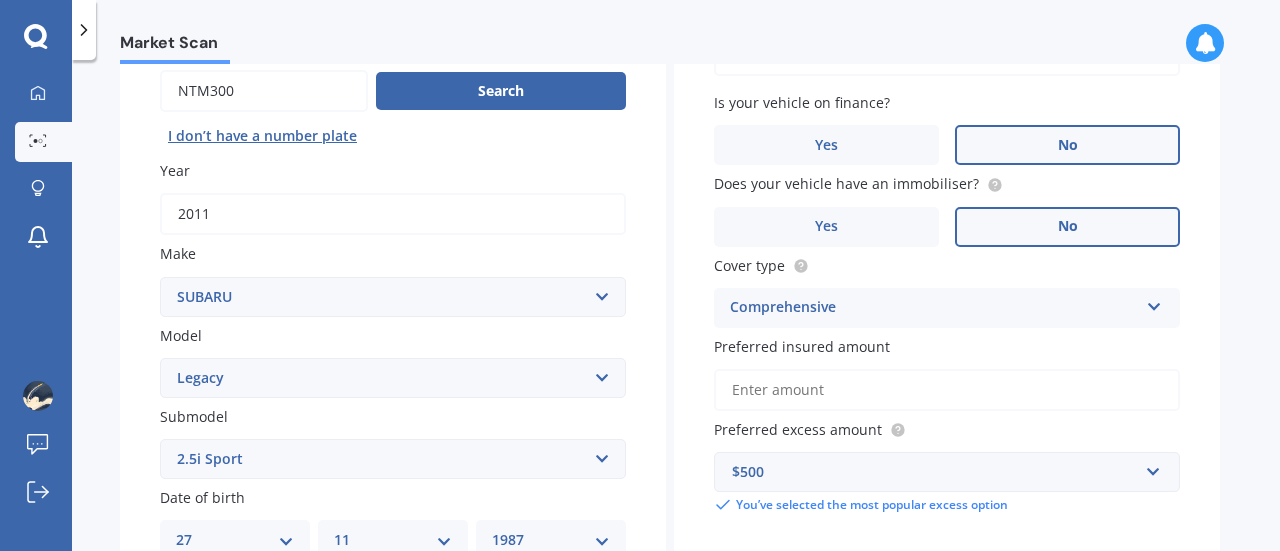 click on "Preferred insured amount" at bounding box center [947, 390] 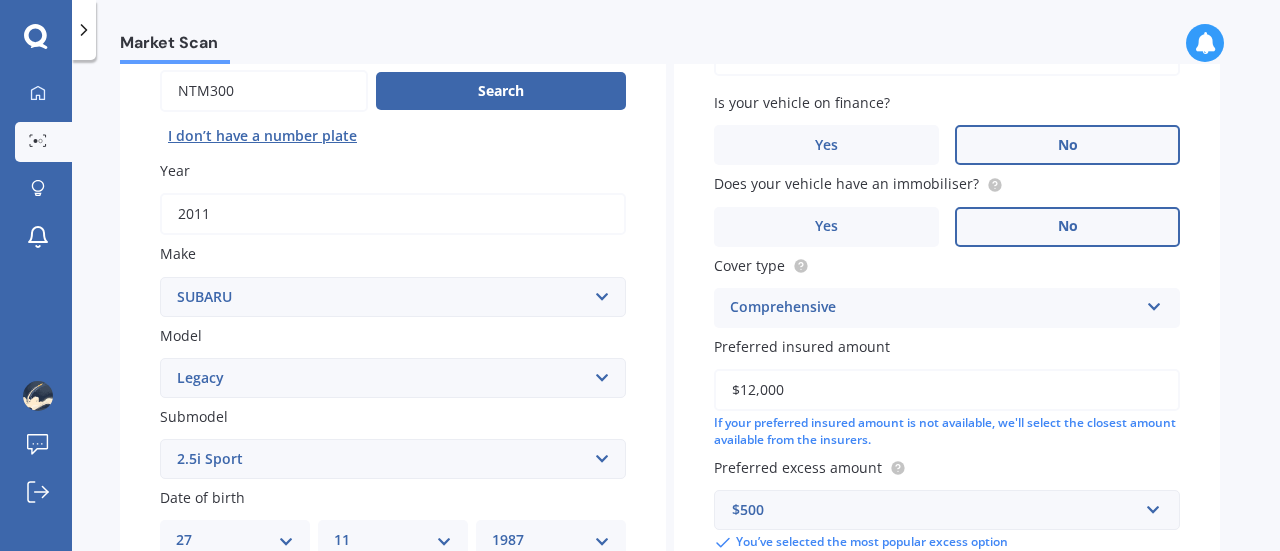 type on "$12,000" 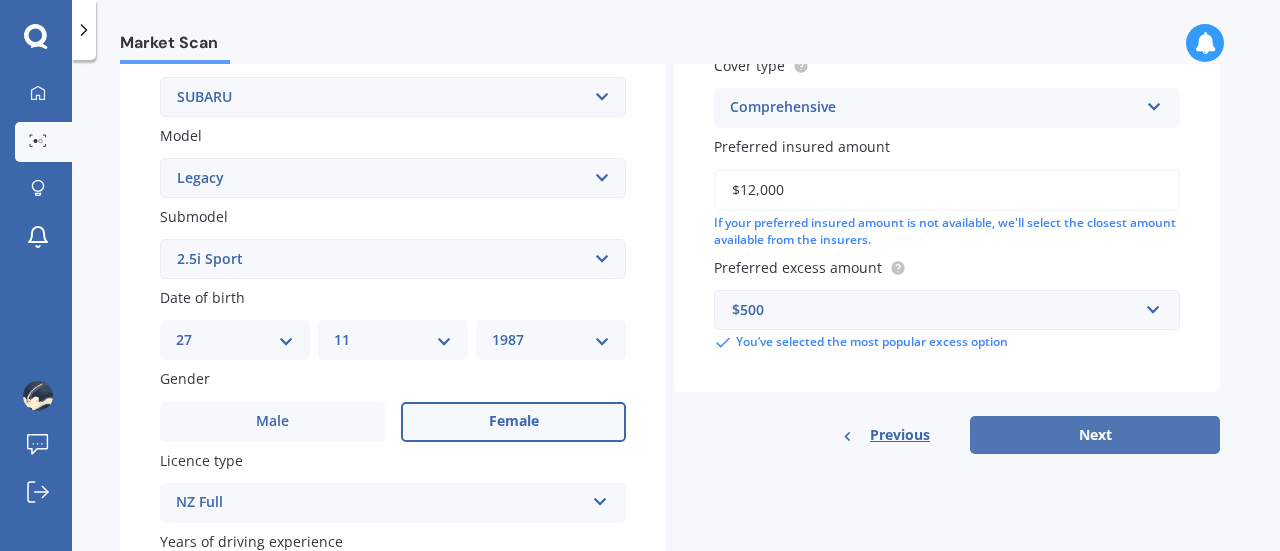 click on "Next" at bounding box center (1095, 435) 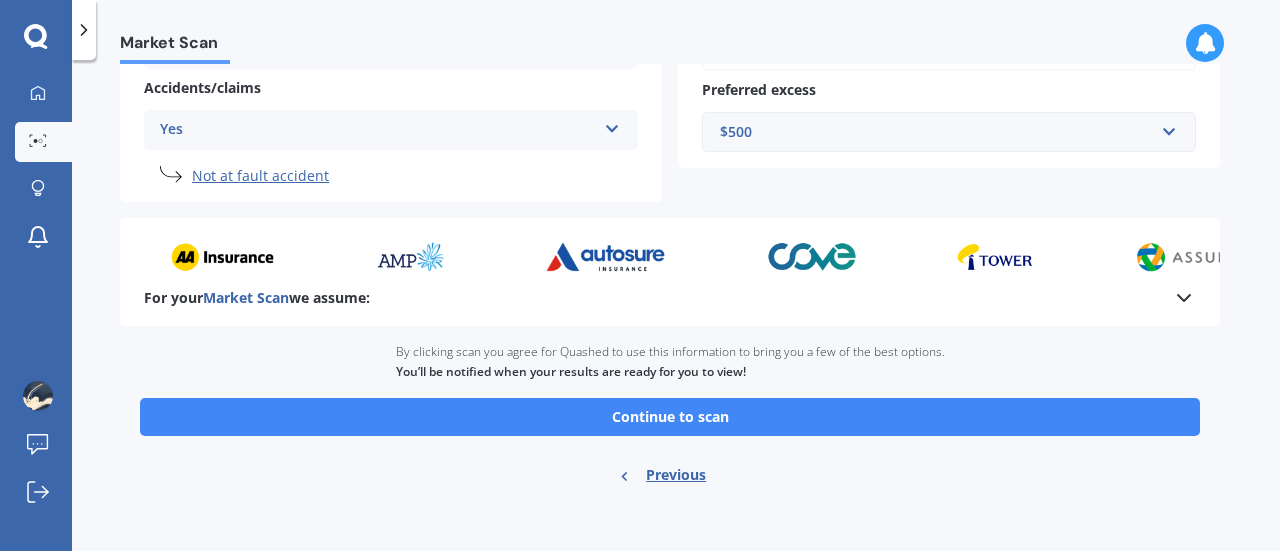 scroll, scrollTop: 516, scrollLeft: 0, axis: vertical 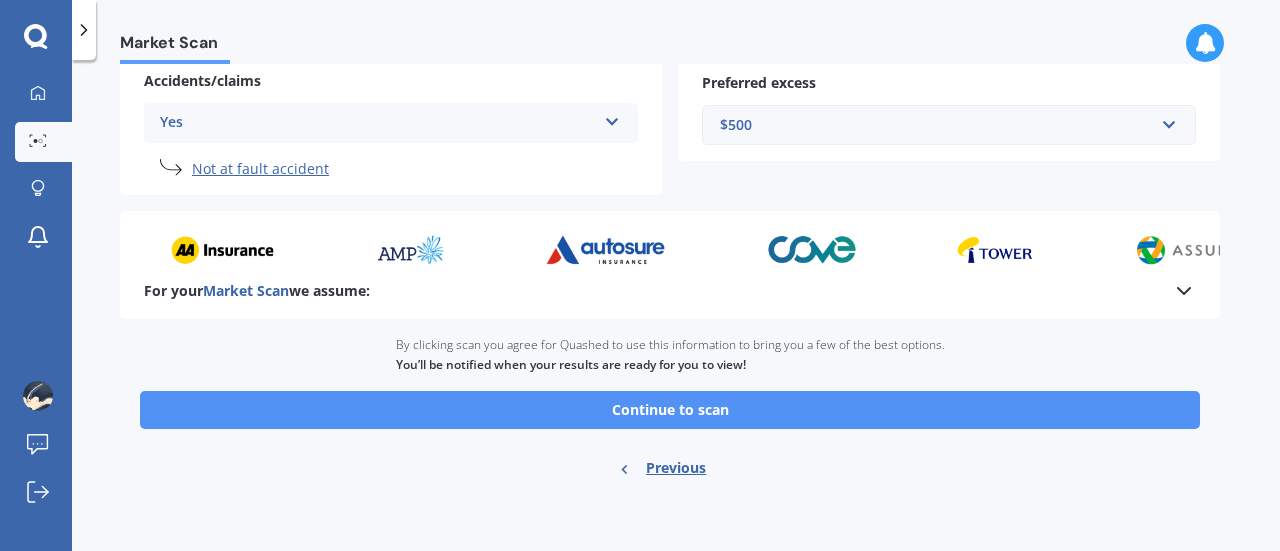 click on "Continue to scan" at bounding box center (670, 410) 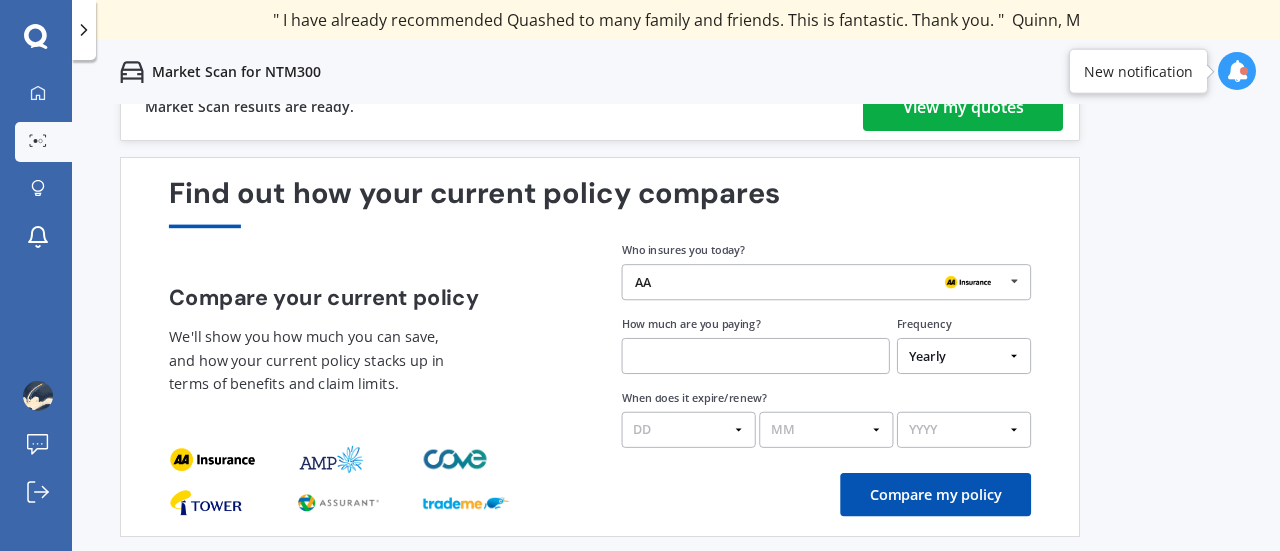 scroll, scrollTop: 0, scrollLeft: 0, axis: both 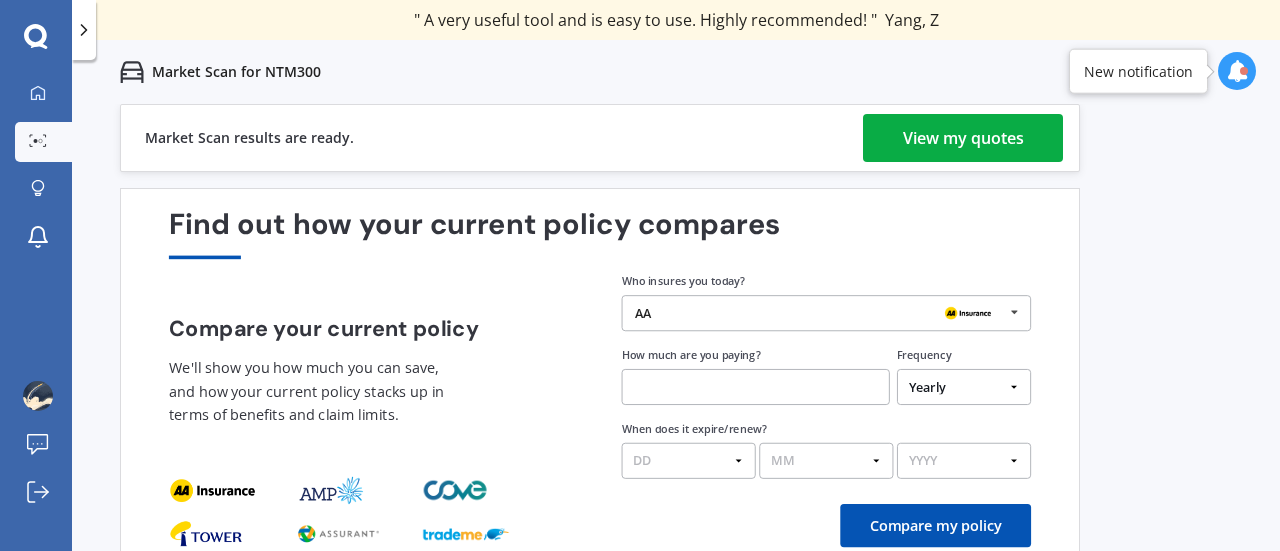 click on "View my quotes" at bounding box center (963, 138) 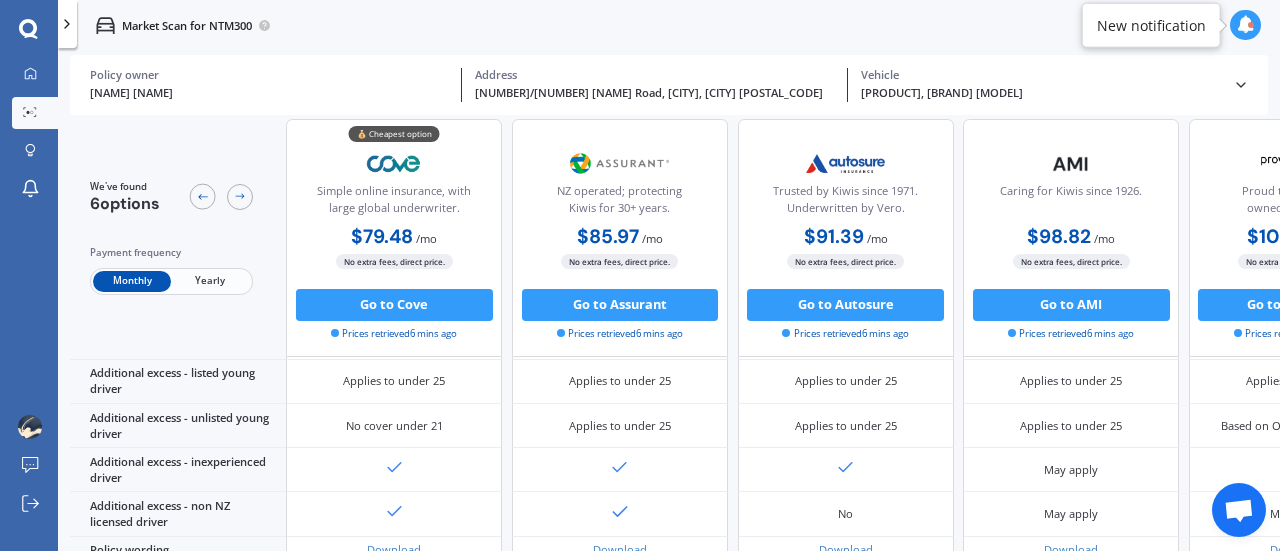 scroll, scrollTop: 848, scrollLeft: 0, axis: vertical 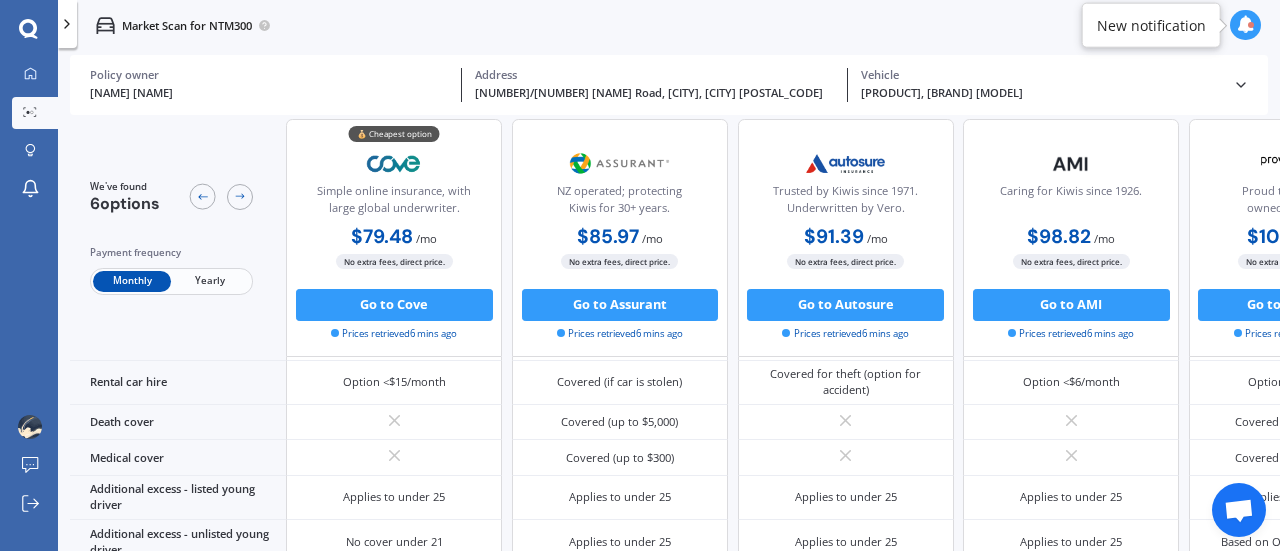 click on "Yearly" at bounding box center [210, 281] 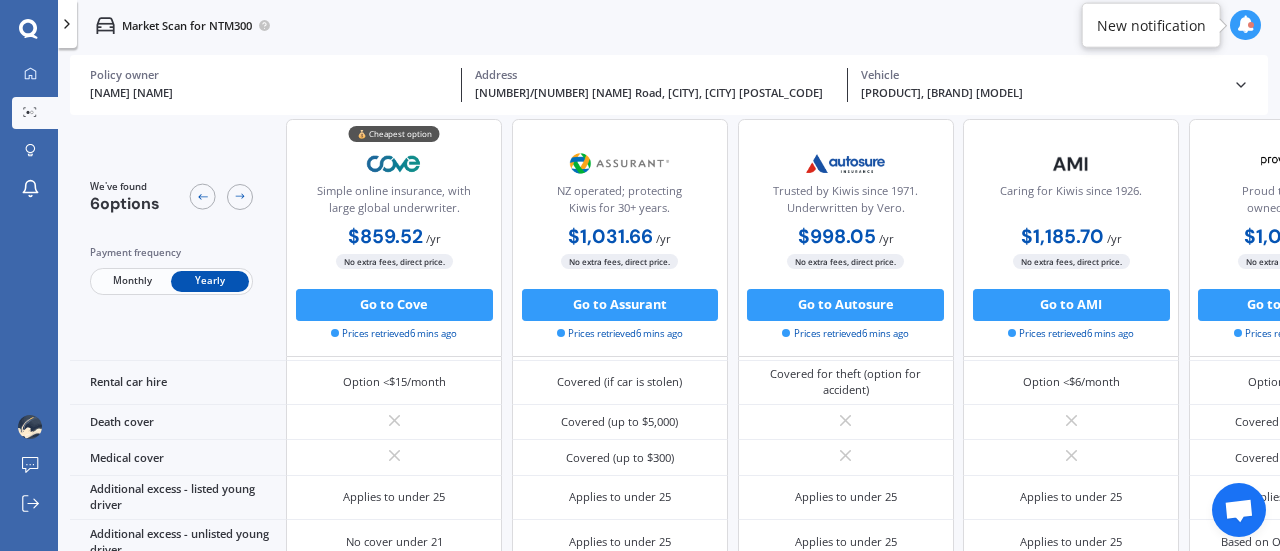 click on "Monthly Yearly" at bounding box center (171, 282) 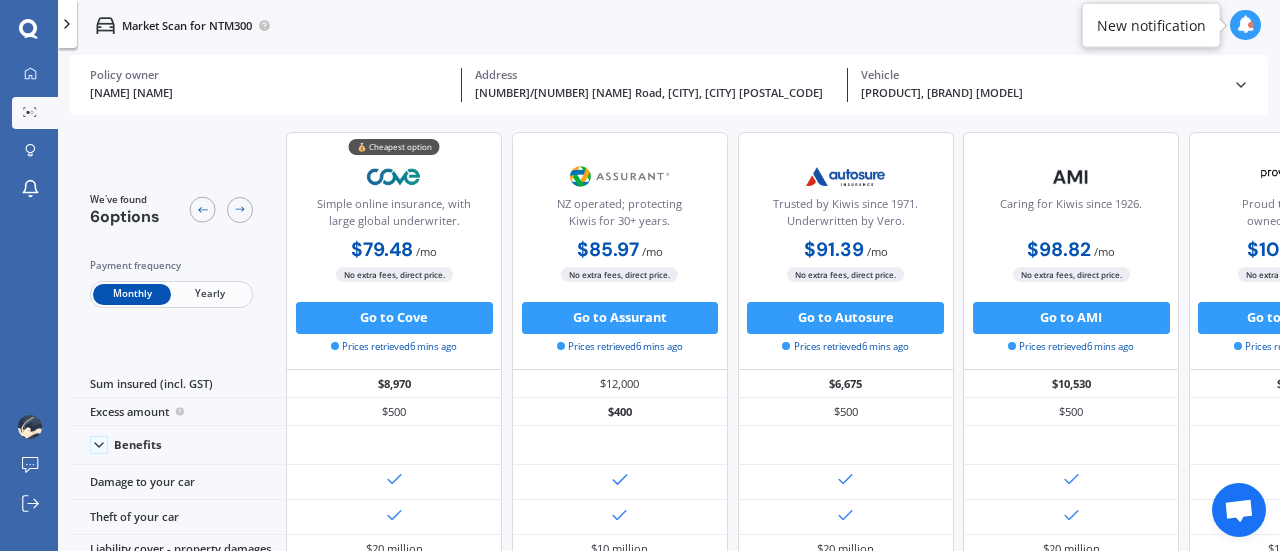 scroll, scrollTop: 0, scrollLeft: 0, axis: both 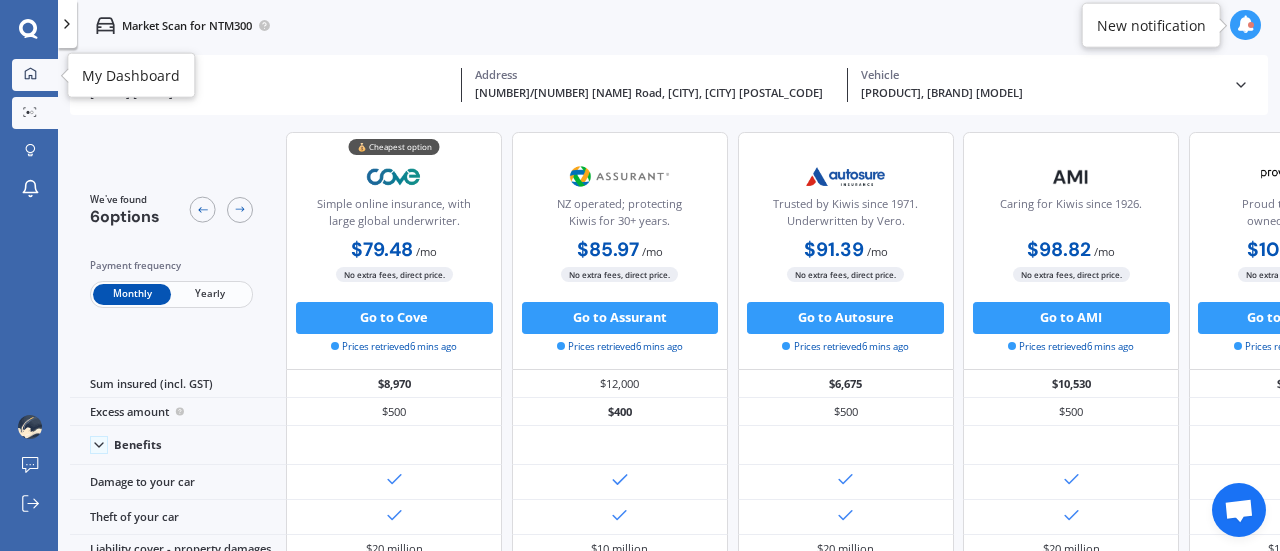 click at bounding box center (30, 73) 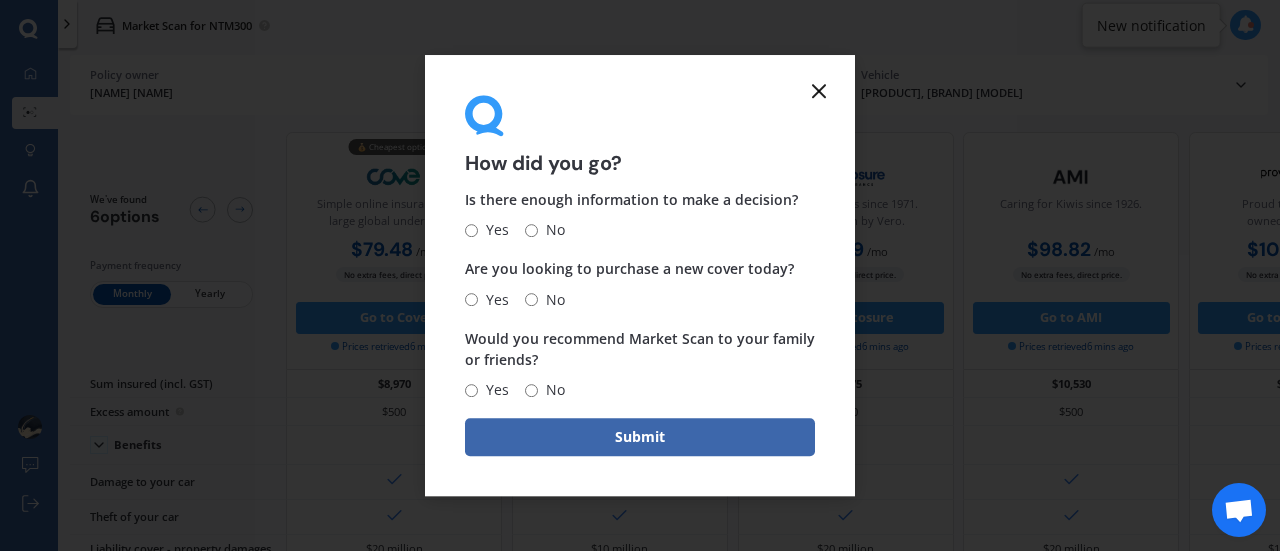 click at bounding box center [819, 91] 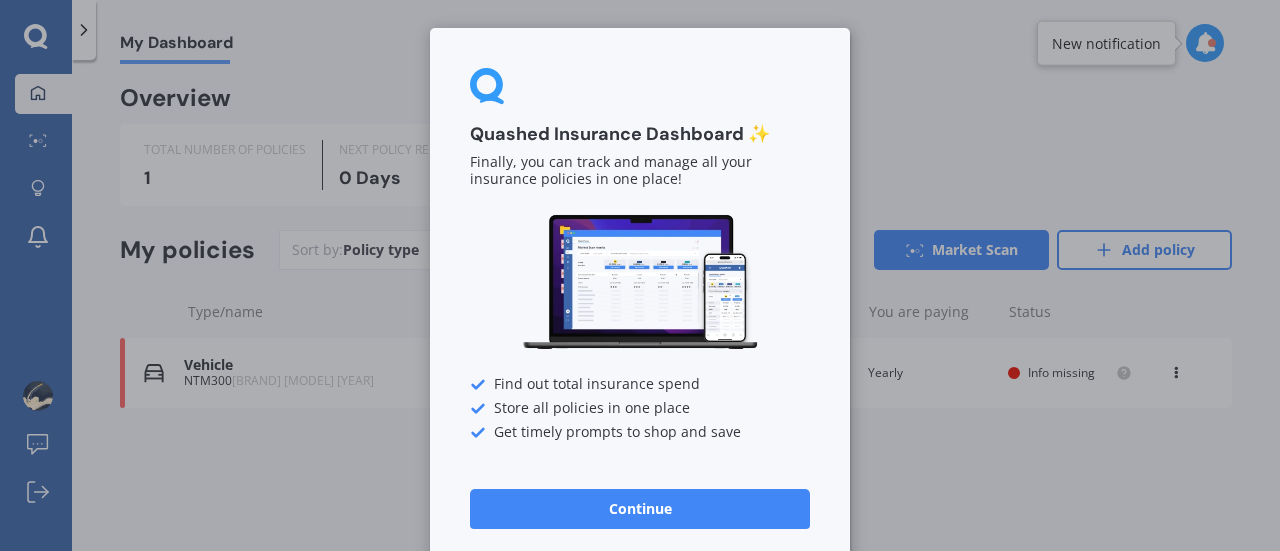 click on "Continue" at bounding box center [640, 509] 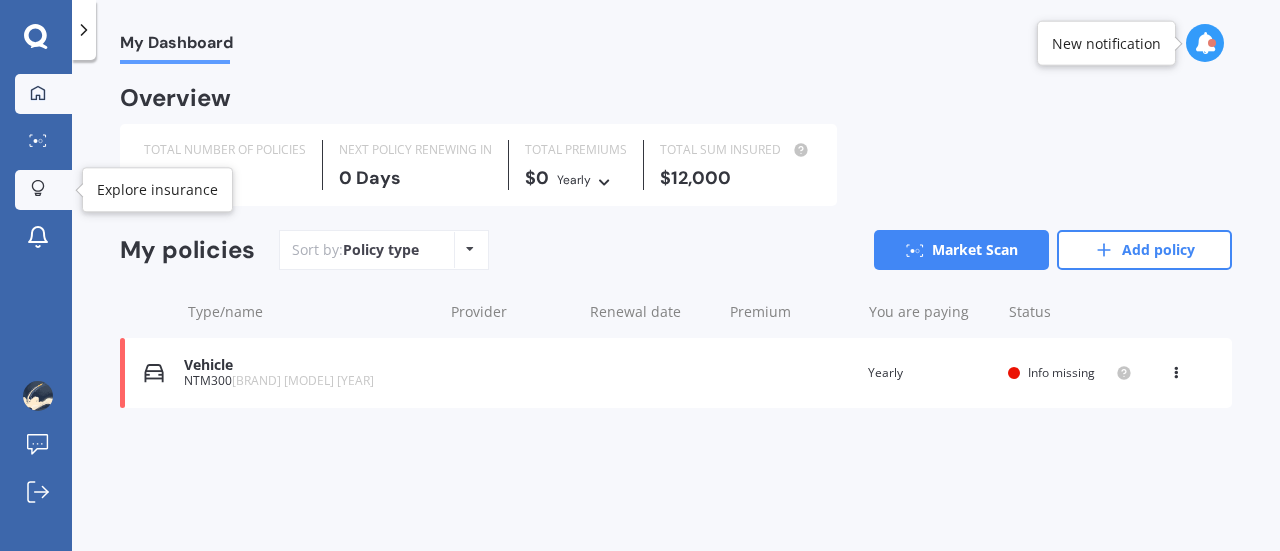 click at bounding box center (38, 188) 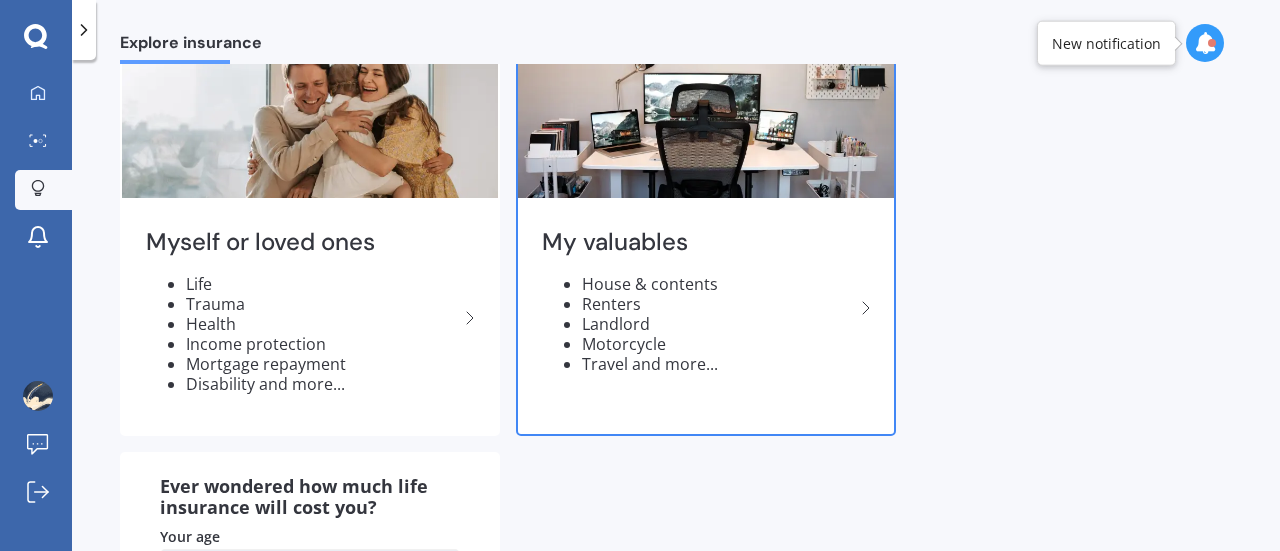 scroll, scrollTop: 0, scrollLeft: 0, axis: both 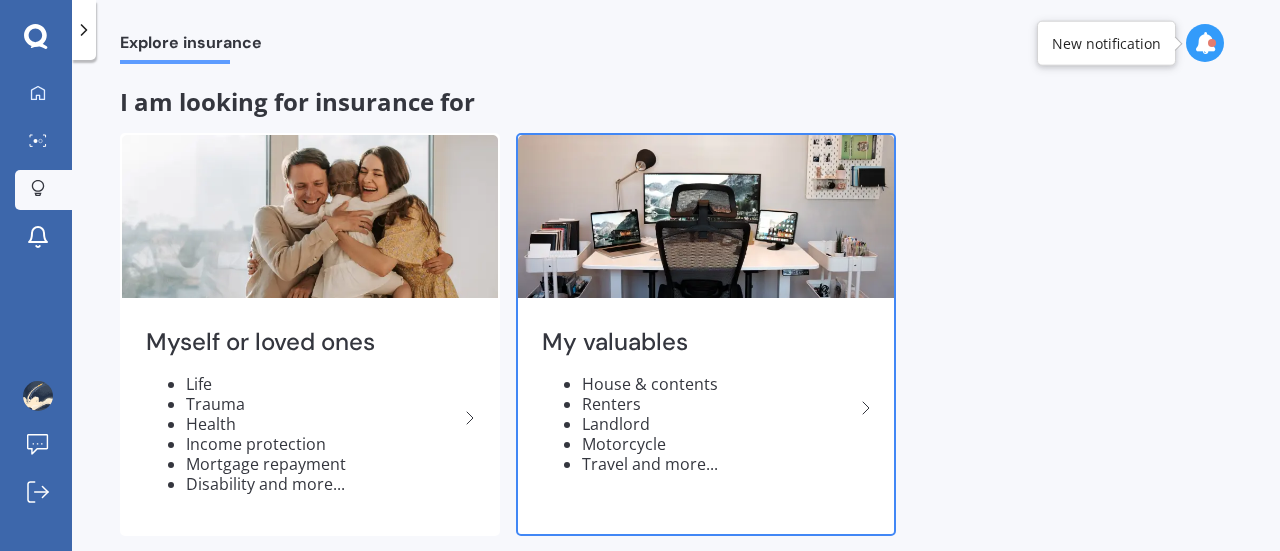 click at bounding box center [310, 216] 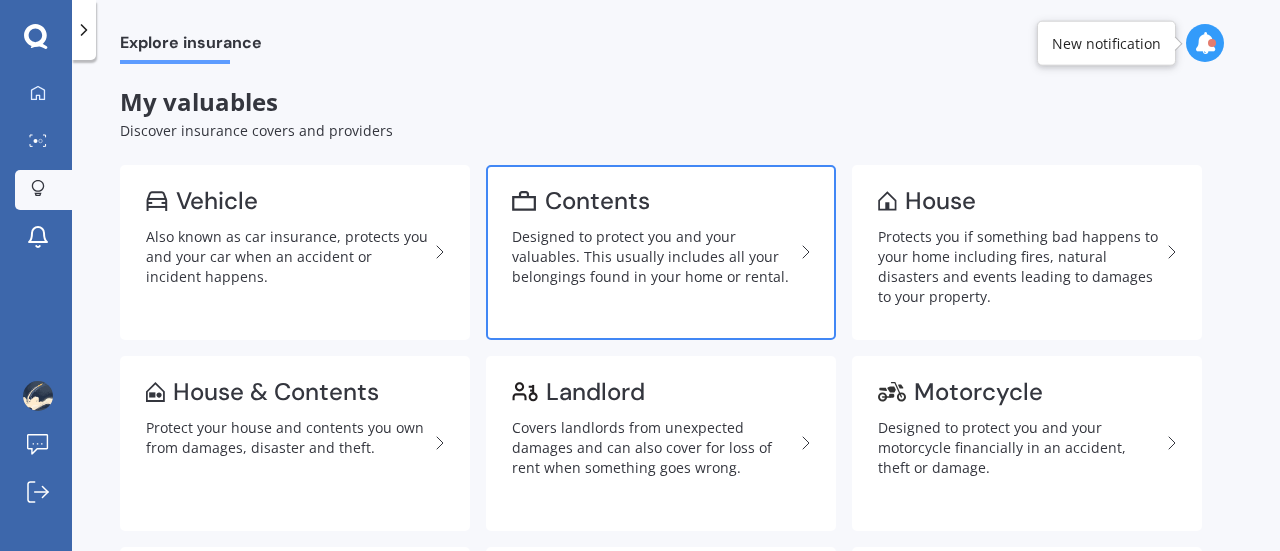 click on "Designed to protect you and your valuables. This usually includes all your belongings found in your home or rental." at bounding box center [653, 257] 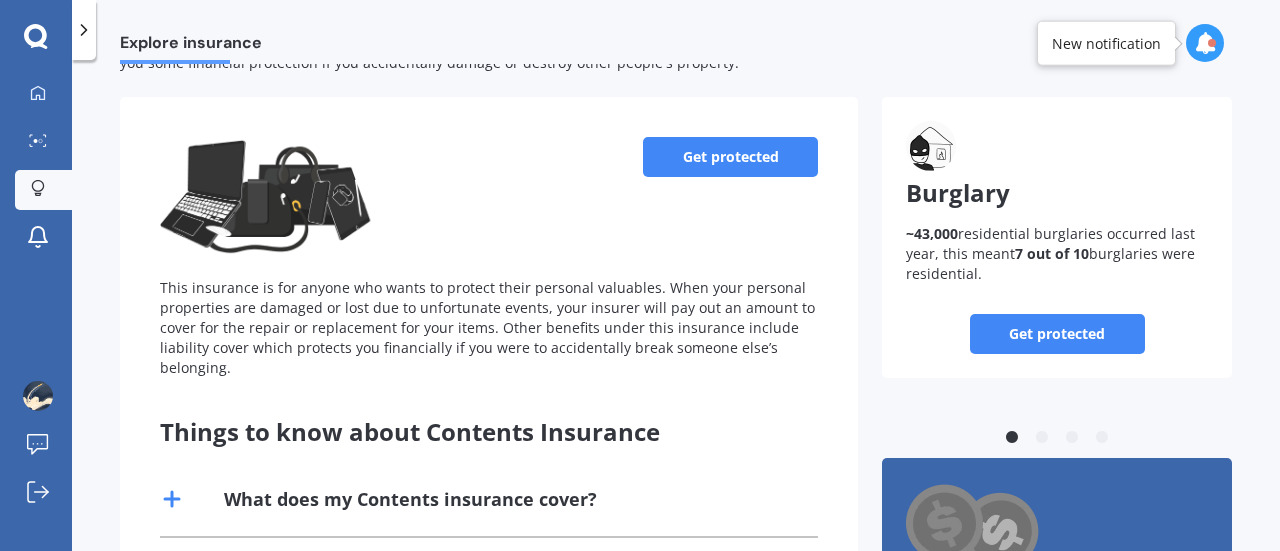 scroll, scrollTop: 0, scrollLeft: 0, axis: both 